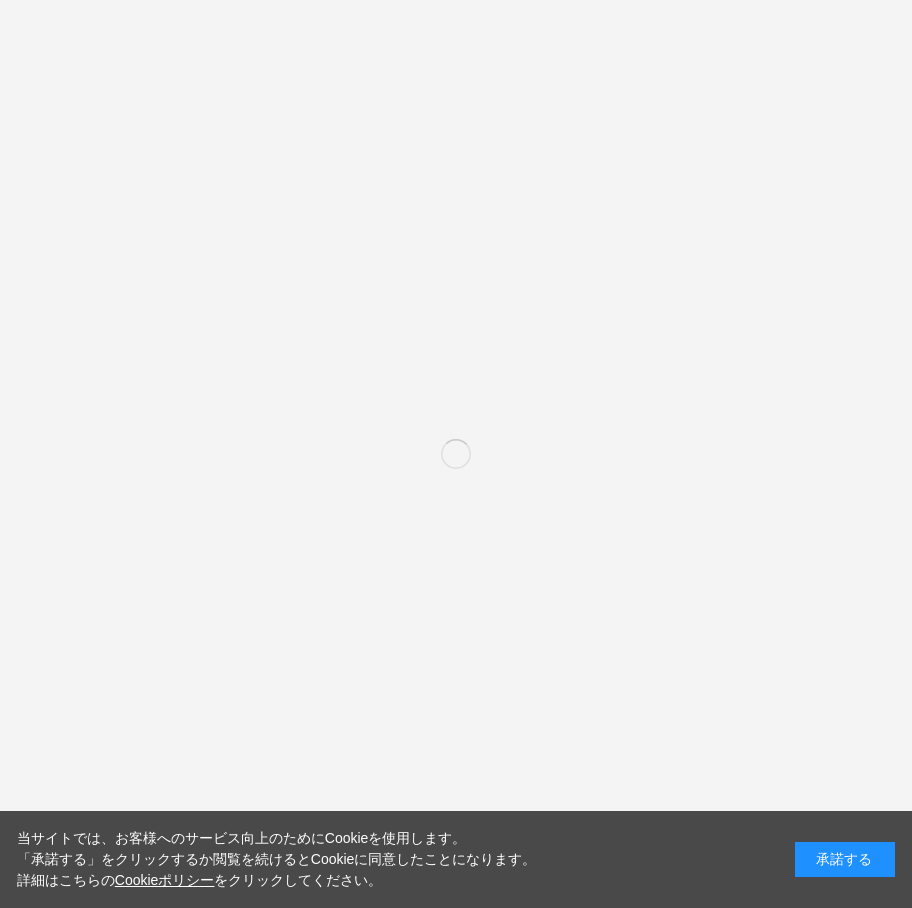 scroll, scrollTop: 0, scrollLeft: 0, axis: both 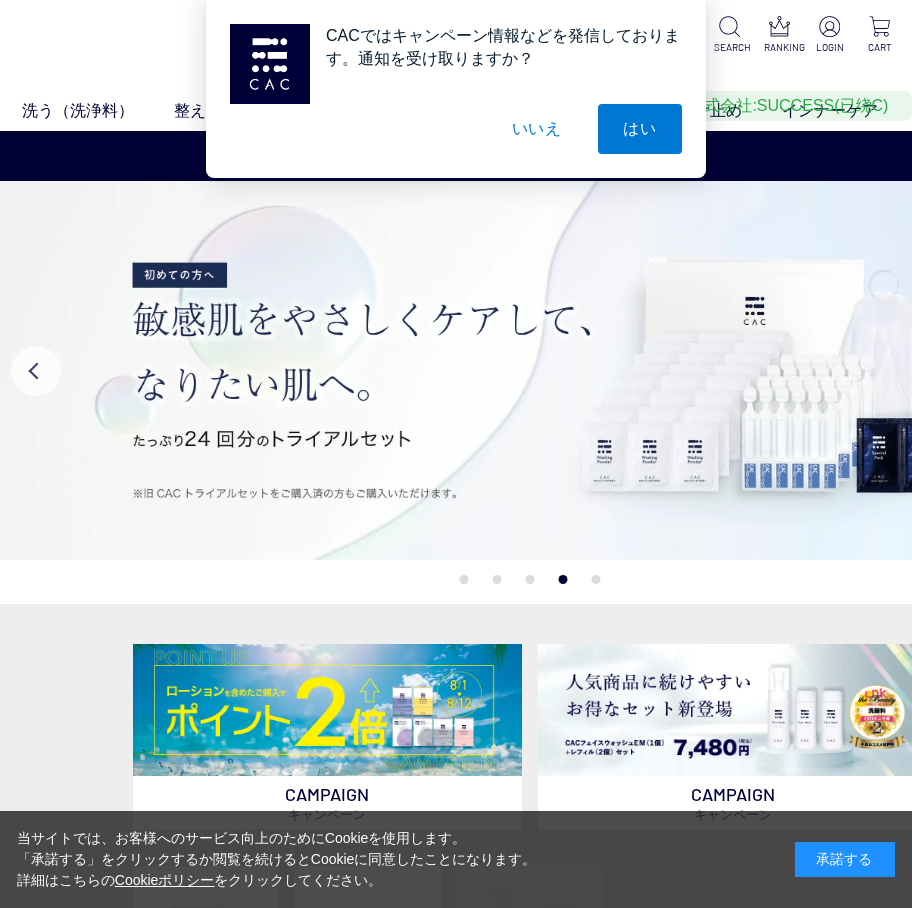 drag, startPoint x: 530, startPoint y: 130, endPoint x: 545, endPoint y: 175, distance: 47.434166 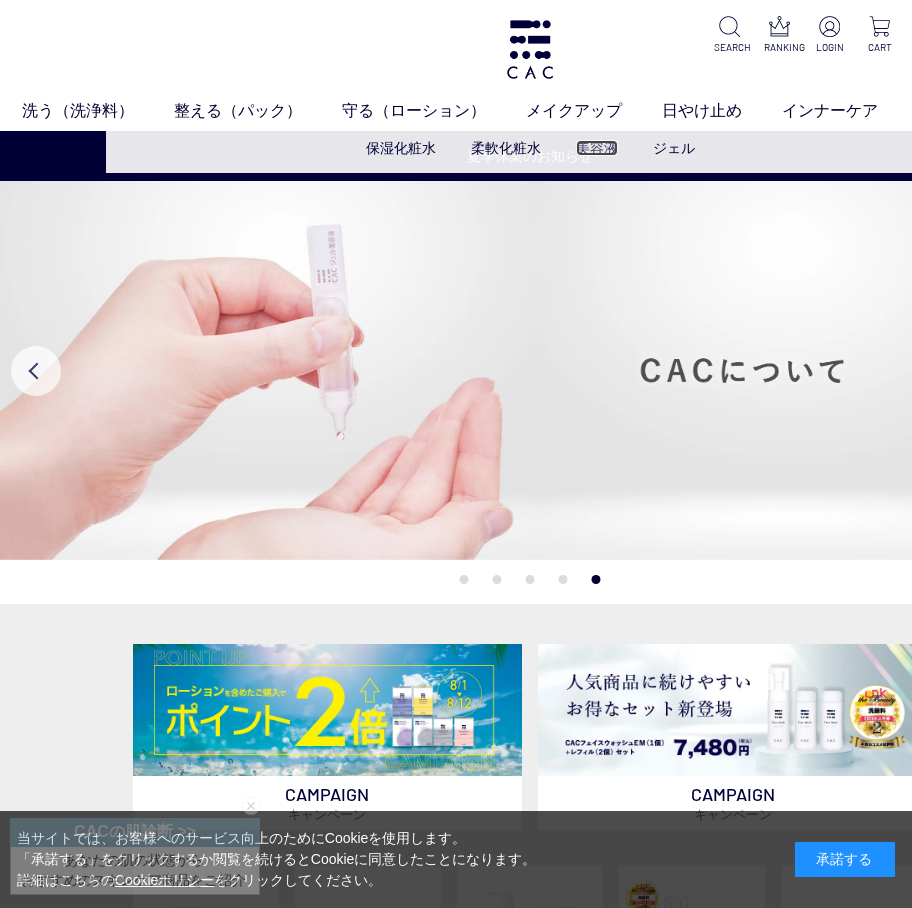 click on "美容液" at bounding box center [597, 148] 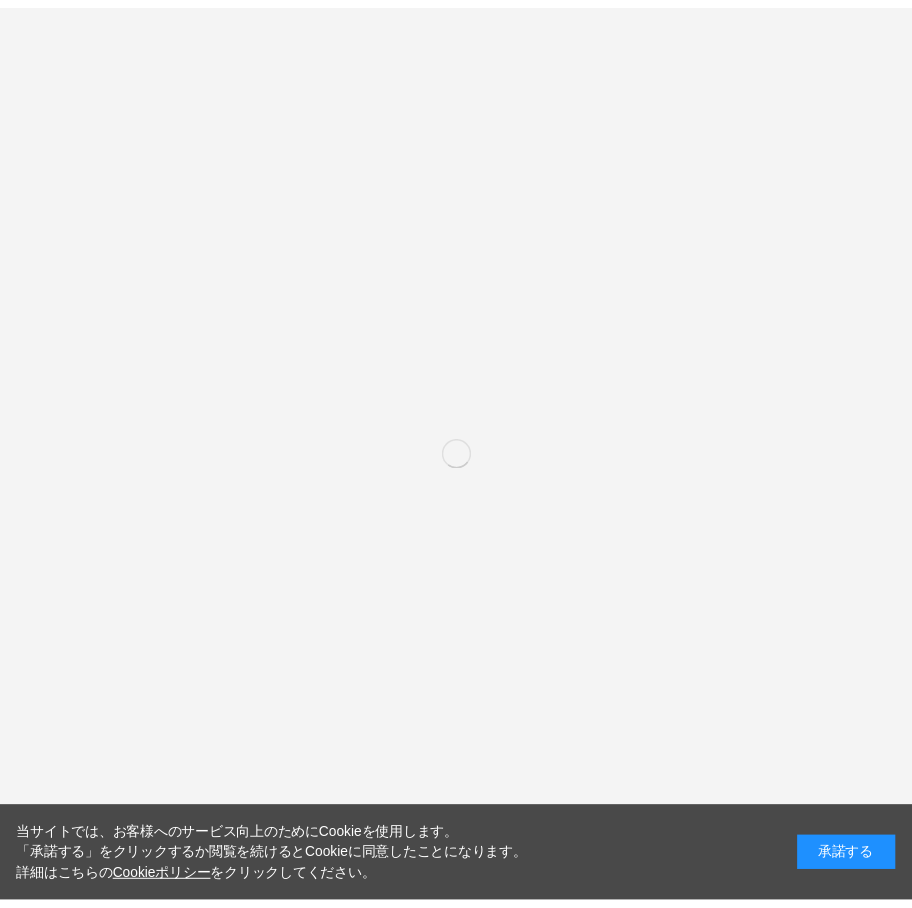 scroll, scrollTop: 0, scrollLeft: 0, axis: both 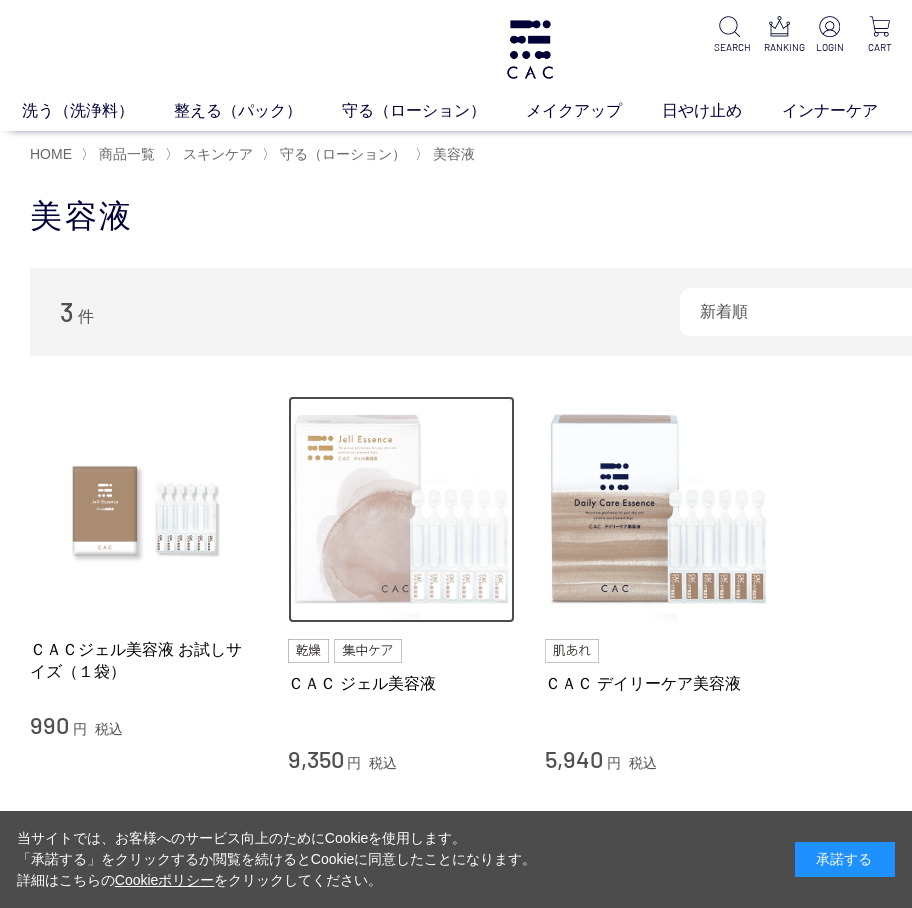 click at bounding box center (402, 510) 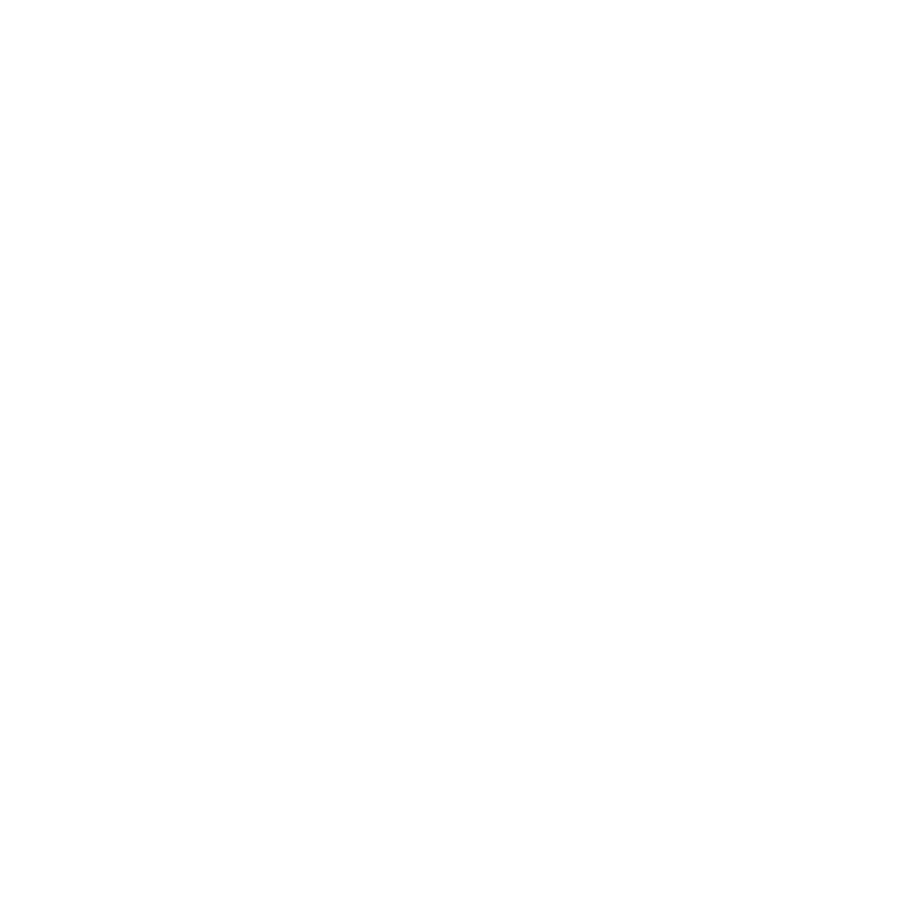 scroll, scrollTop: 0, scrollLeft: 0, axis: both 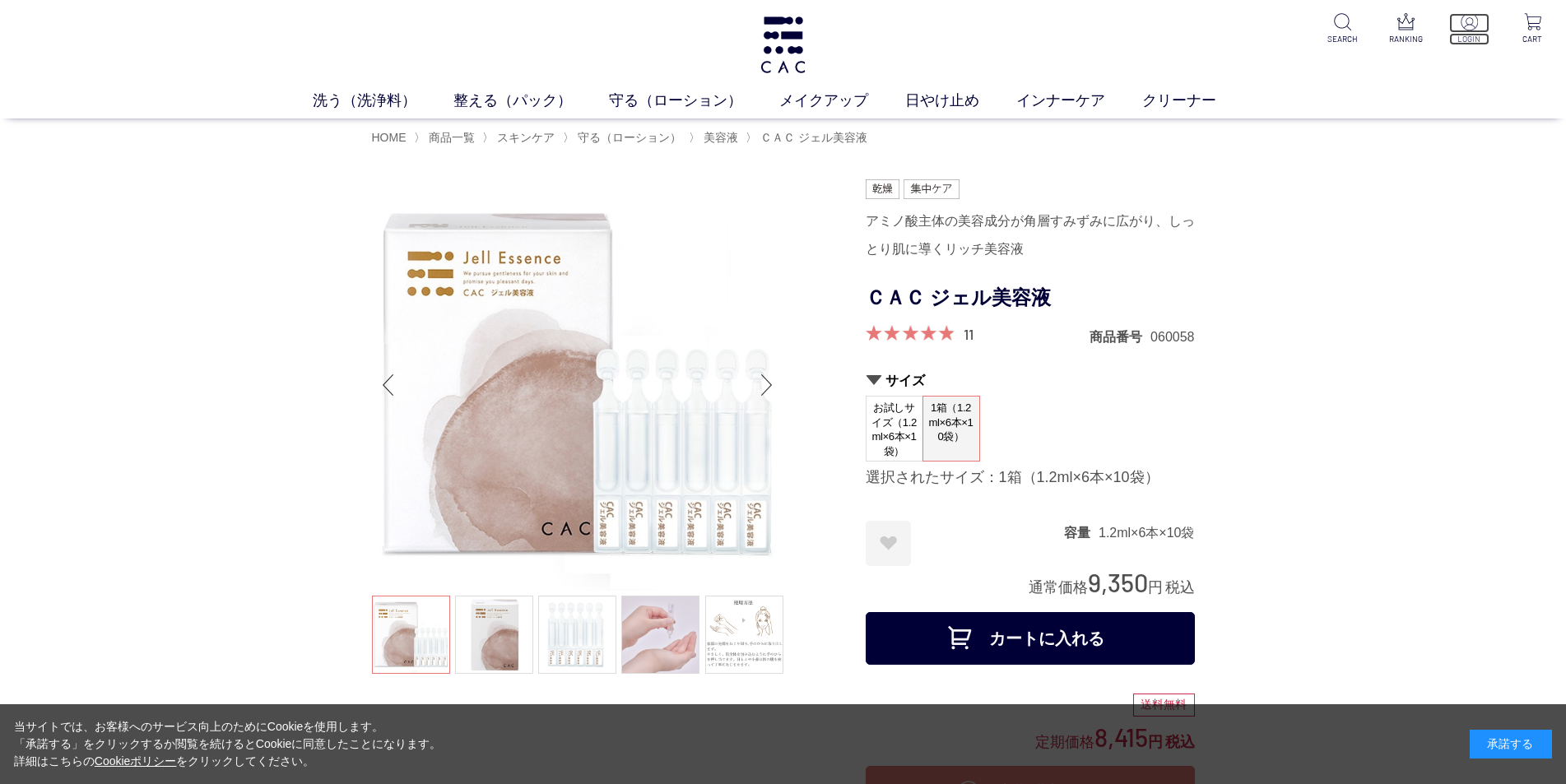 click at bounding box center (1469, 21) 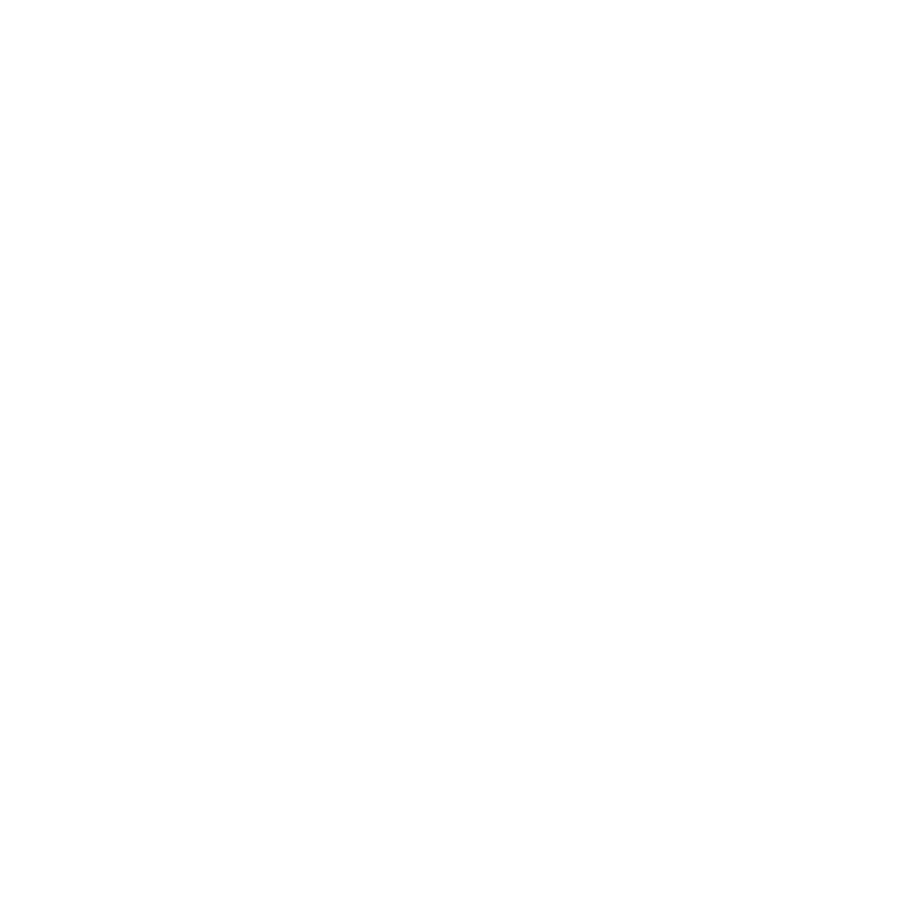 scroll, scrollTop: 0, scrollLeft: 0, axis: both 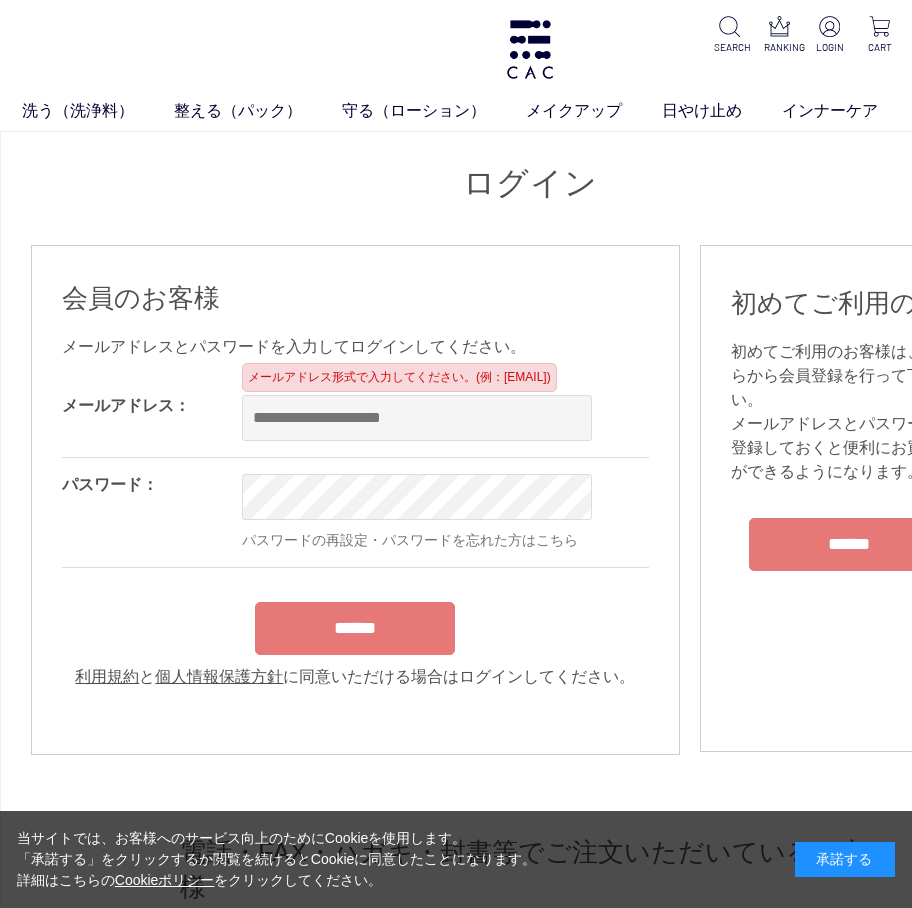 click on "OK" at bounding box center [502, 418] 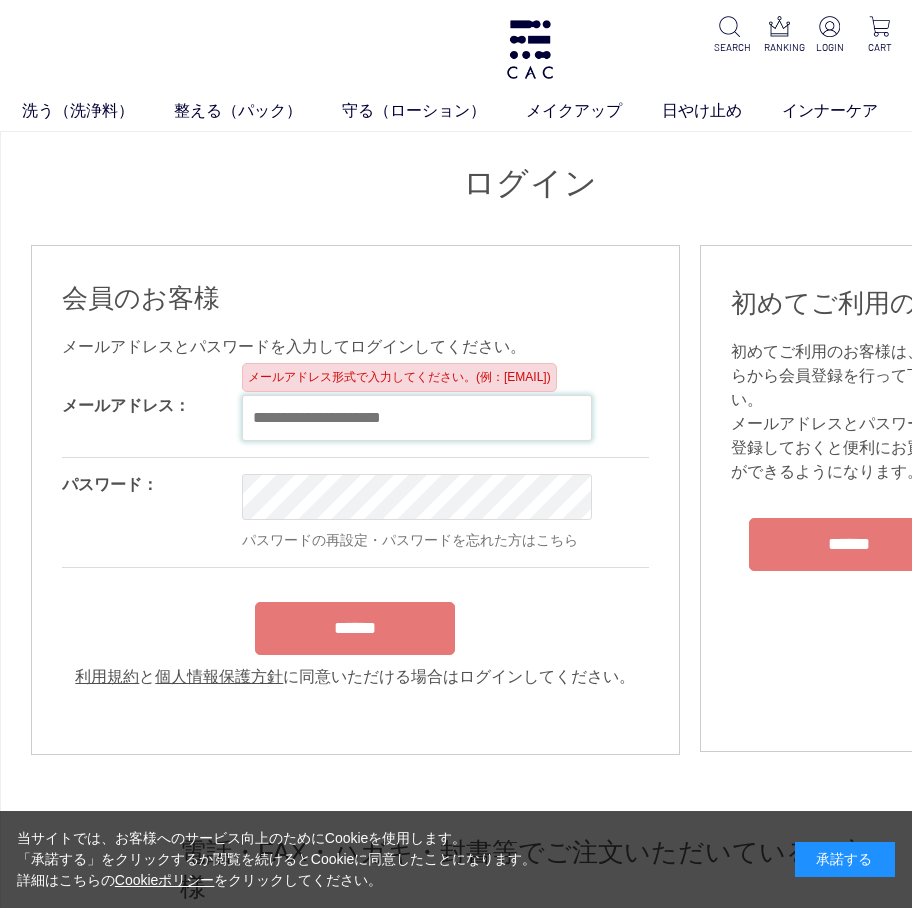 paste on "**********" 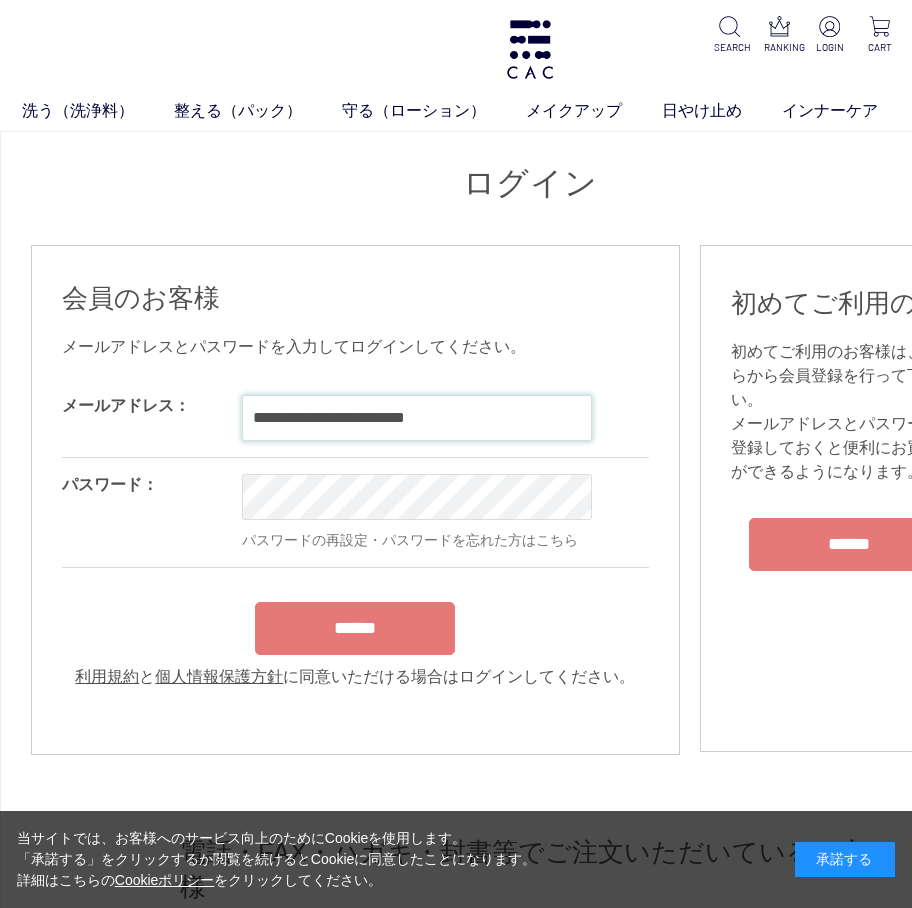 type on "**********" 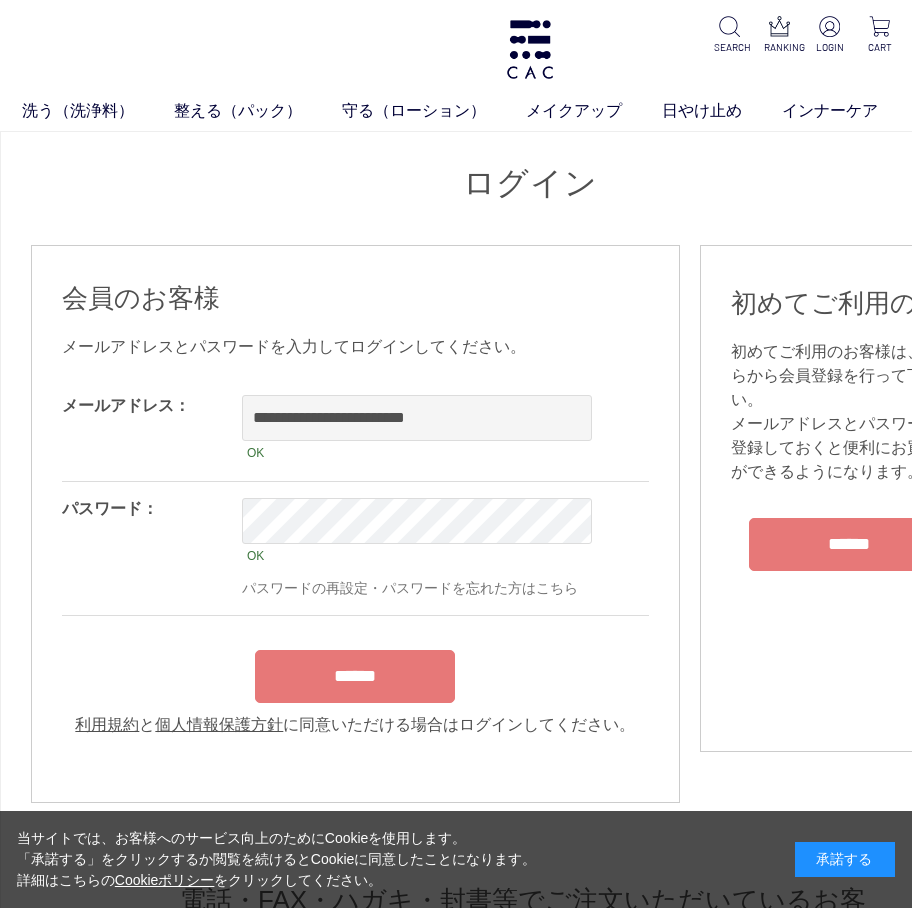 click on "**********" at bounding box center (355, 558) 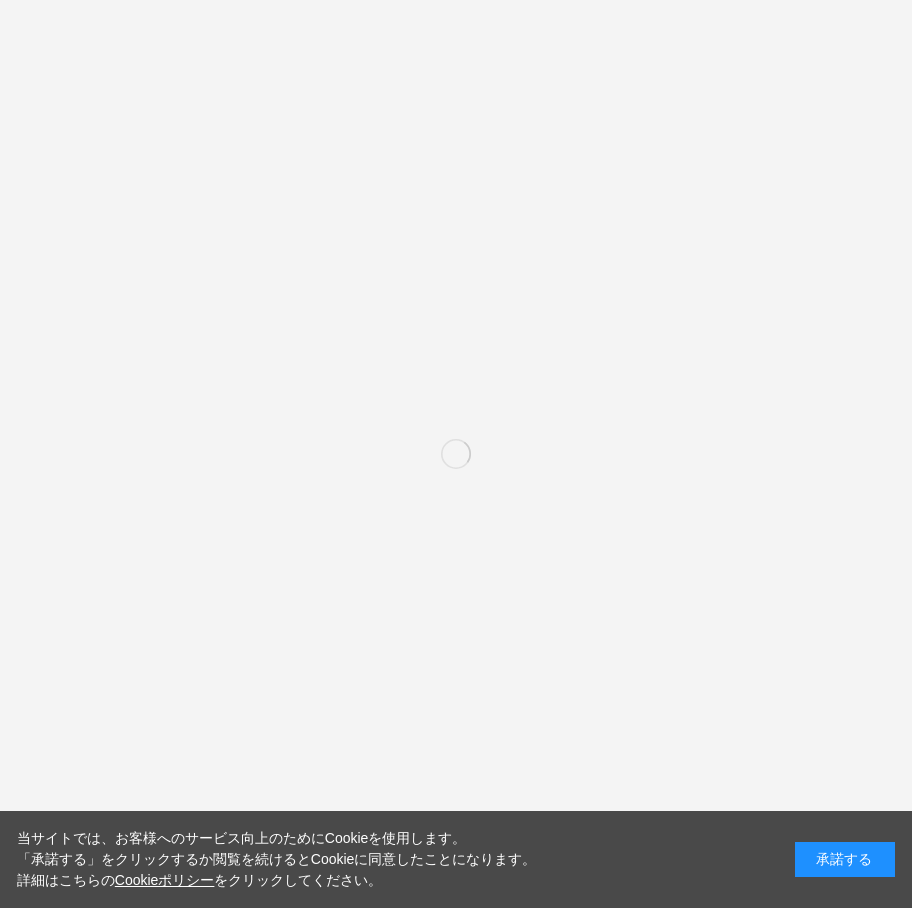 scroll, scrollTop: 0, scrollLeft: 0, axis: both 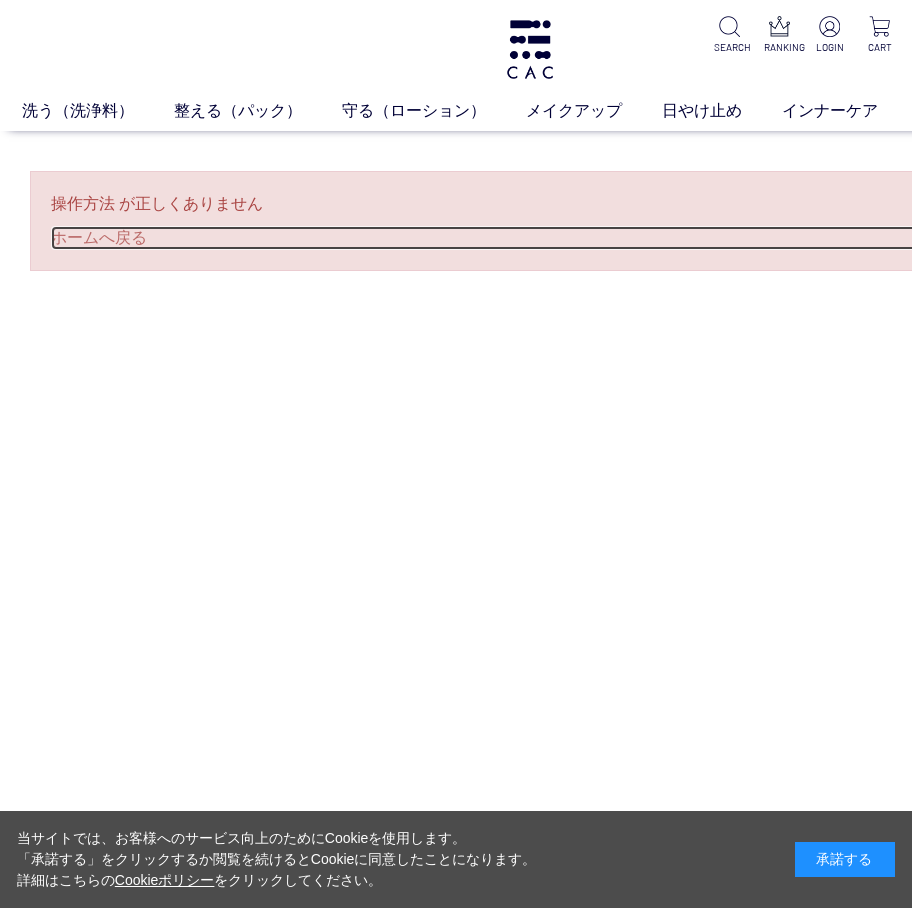 click on "ホームへ戻る" at bounding box center (530, 238) 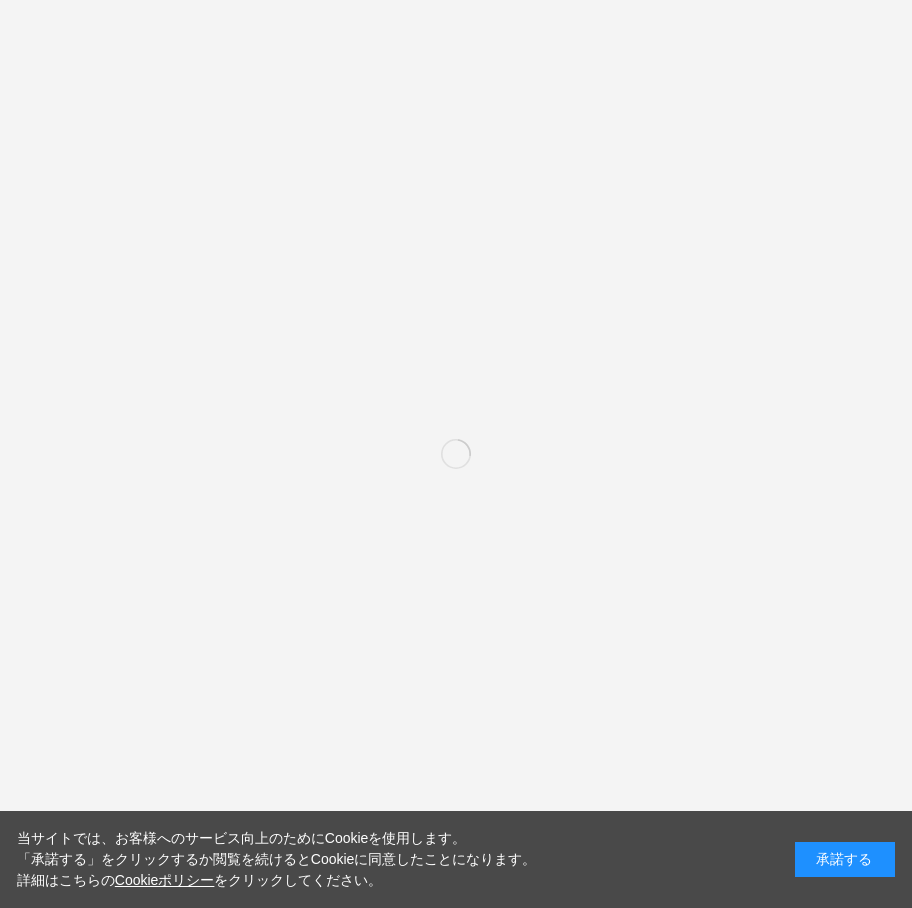 scroll, scrollTop: 0, scrollLeft: 0, axis: both 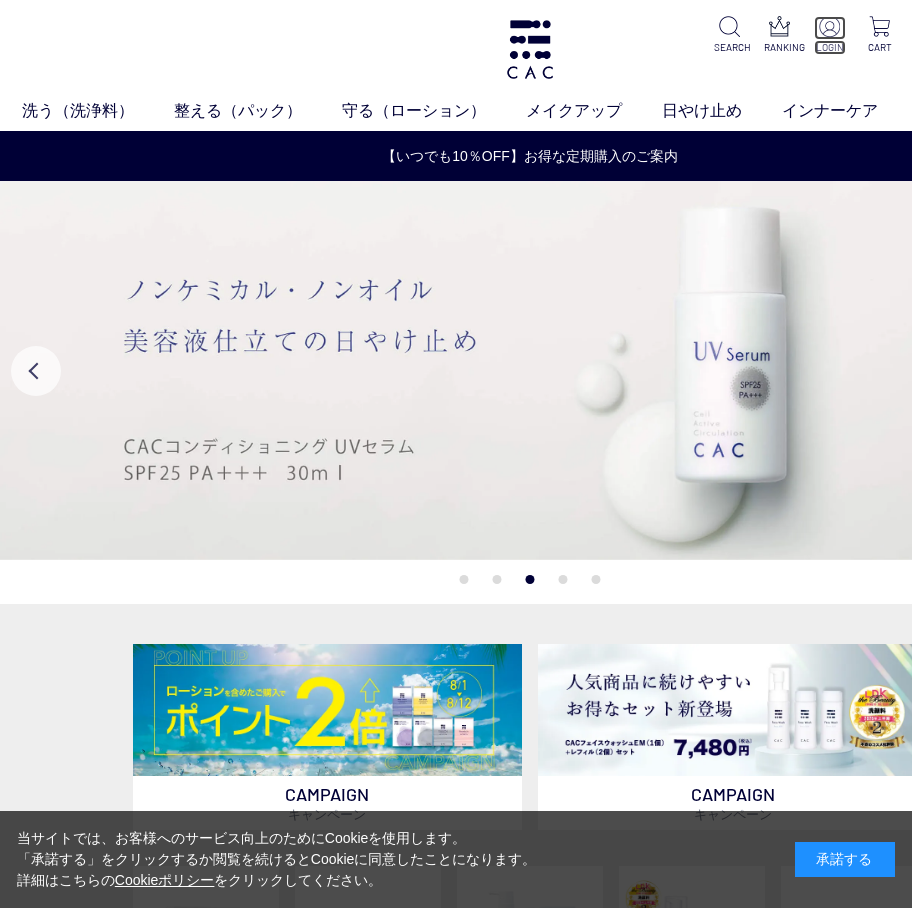 click at bounding box center (829, 26) 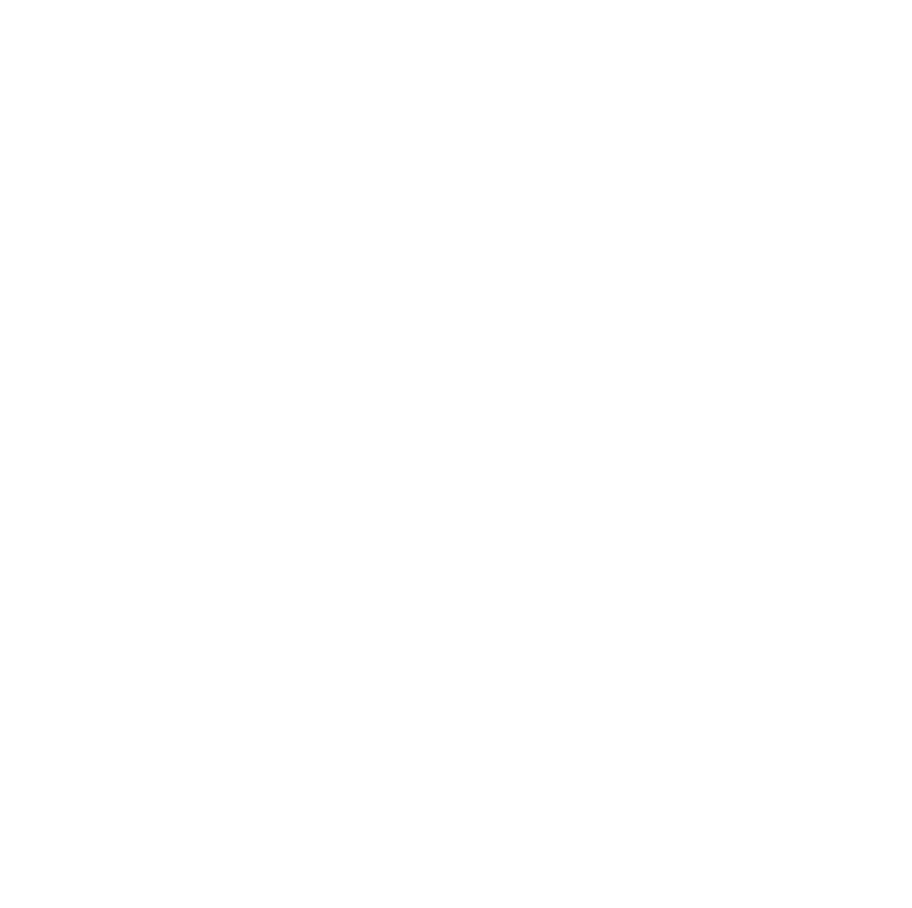 scroll, scrollTop: 0, scrollLeft: 0, axis: both 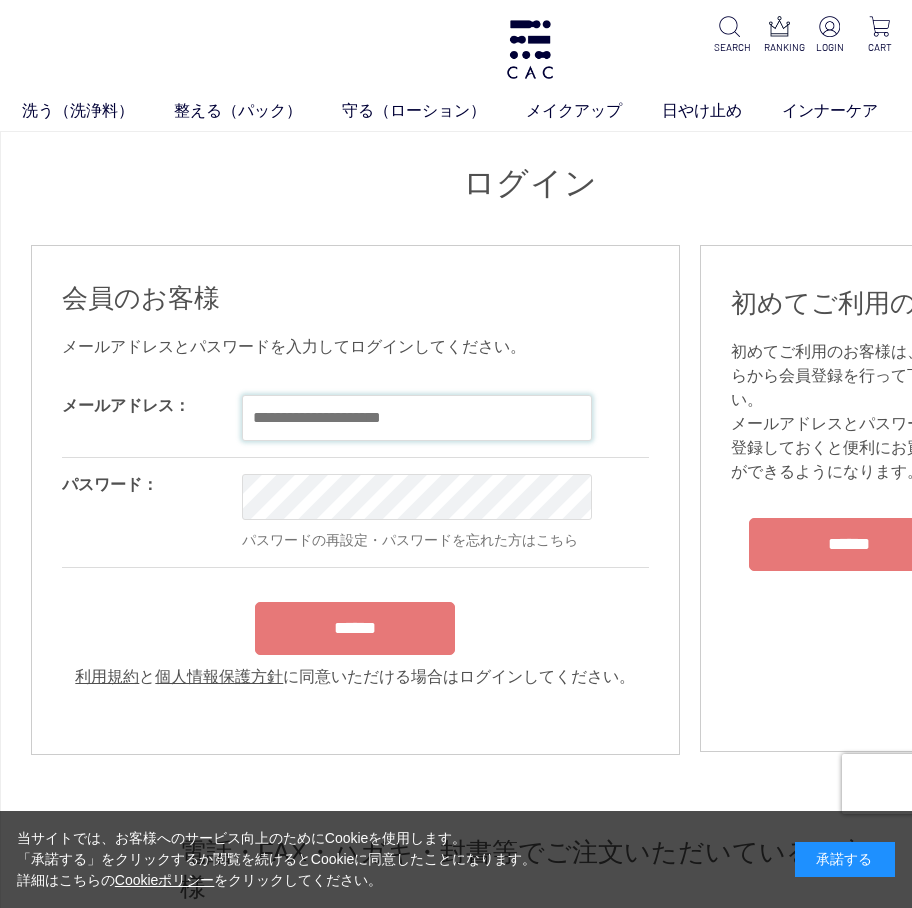 click at bounding box center (417, 418) 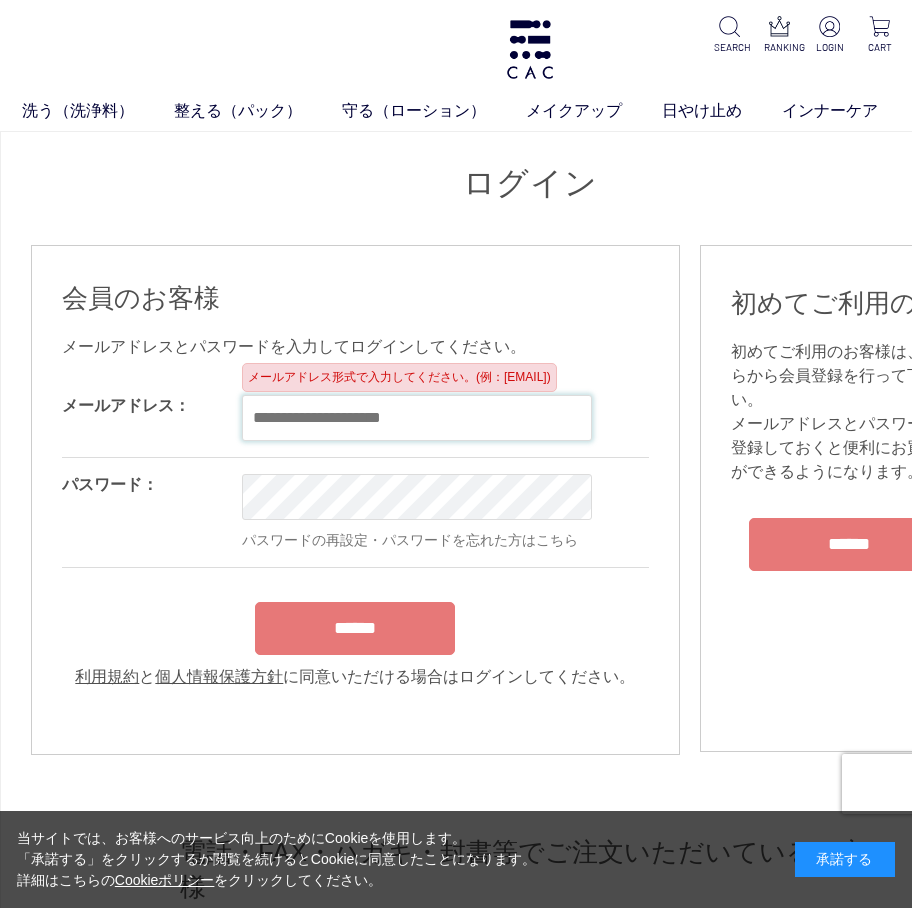 paste on "**********" 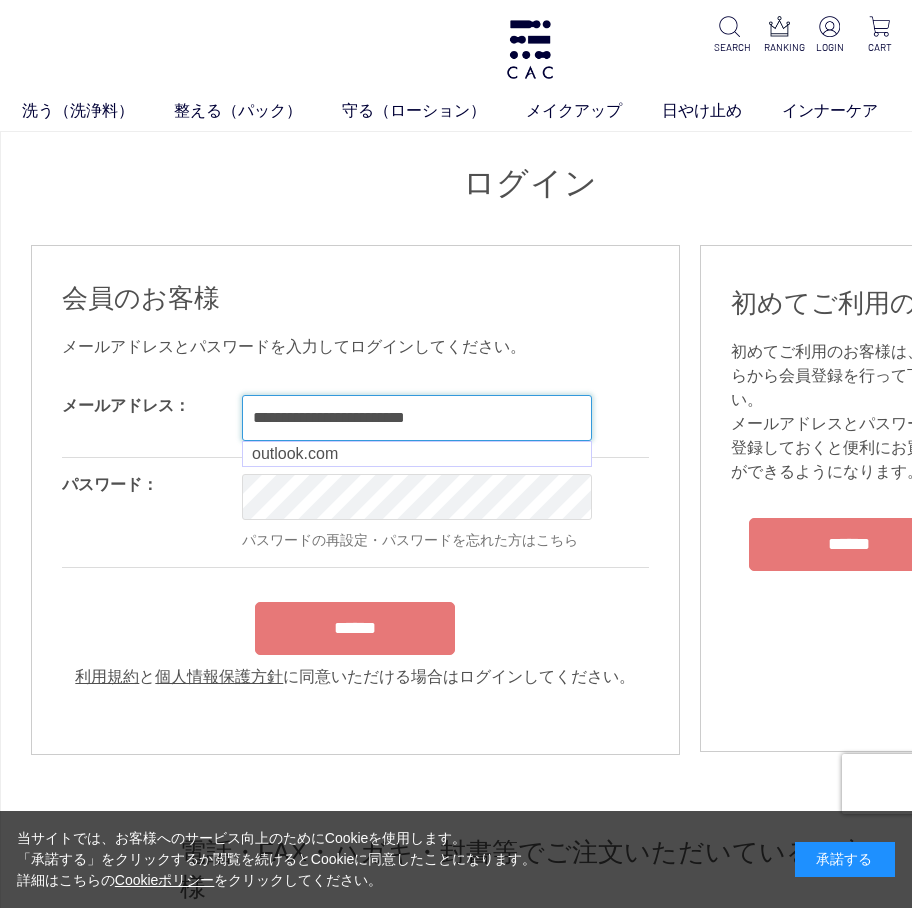 type on "**********" 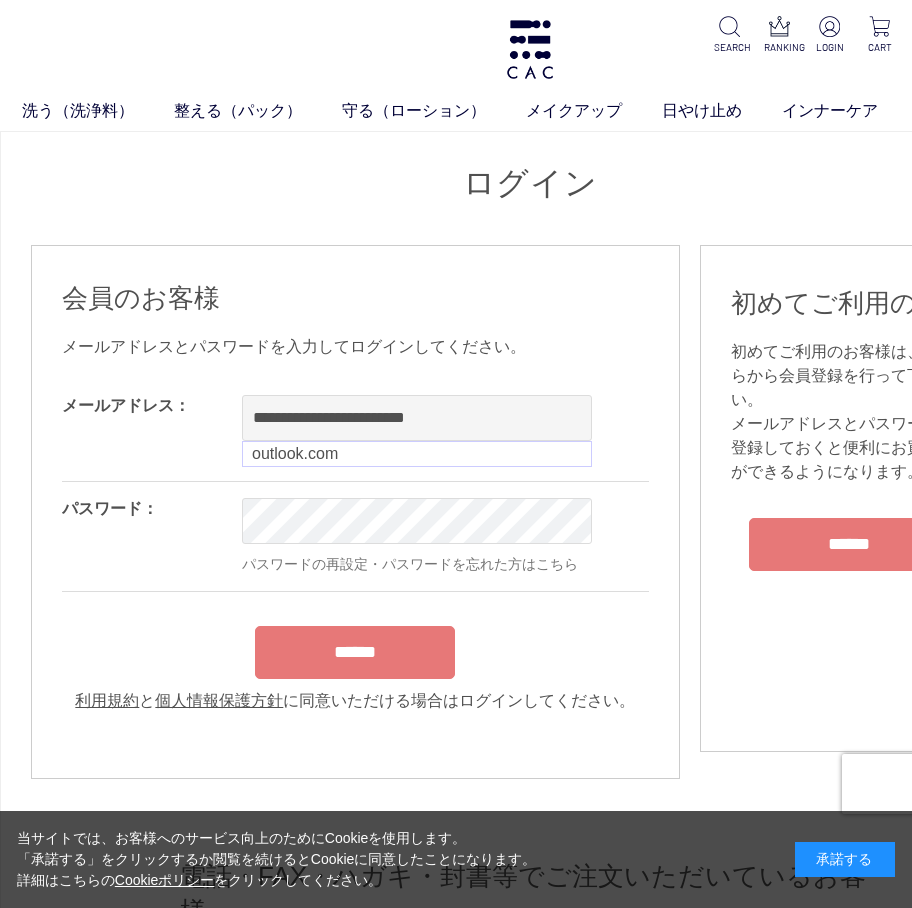 click on "OK
パスワードの再設定・パスワードを忘れた方はこちら" at bounding box center [502, 536] 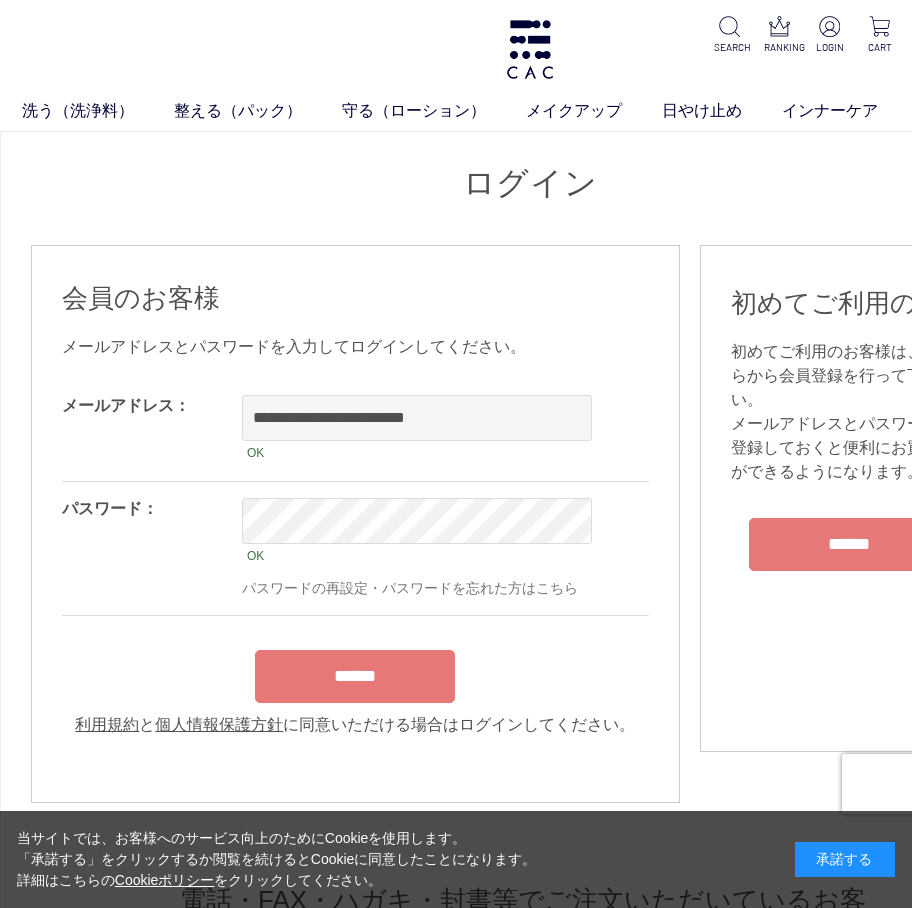 click on "**********" at bounding box center (355, 558) 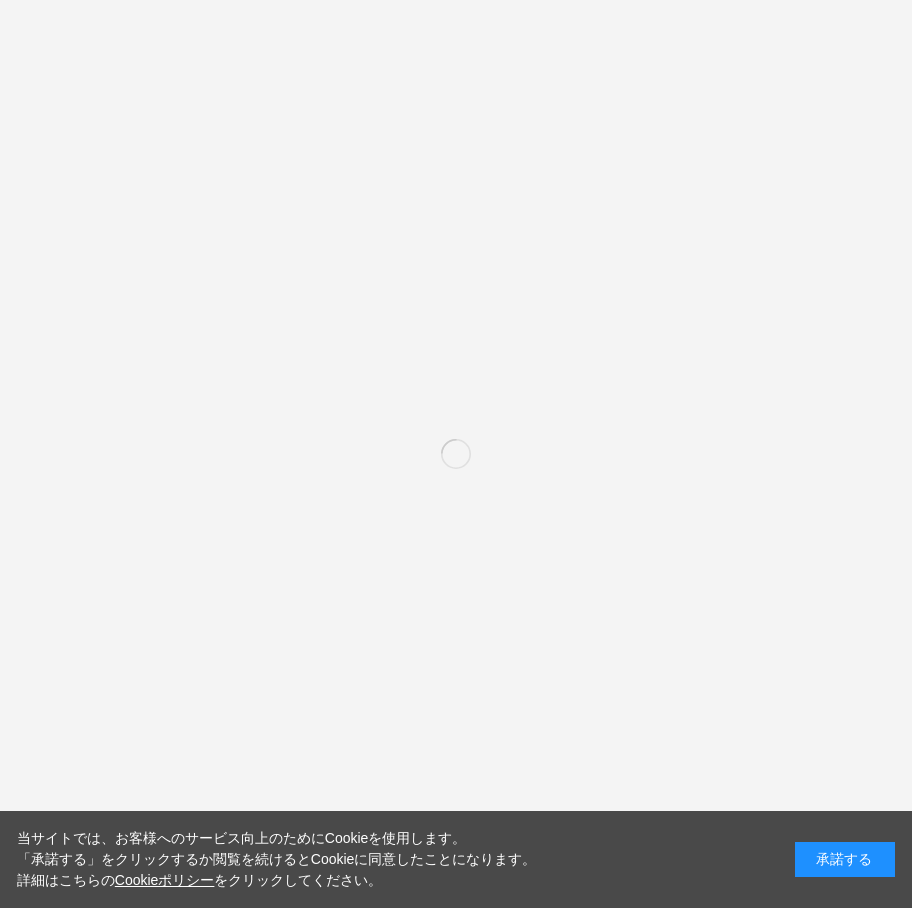 scroll, scrollTop: 0, scrollLeft: 0, axis: both 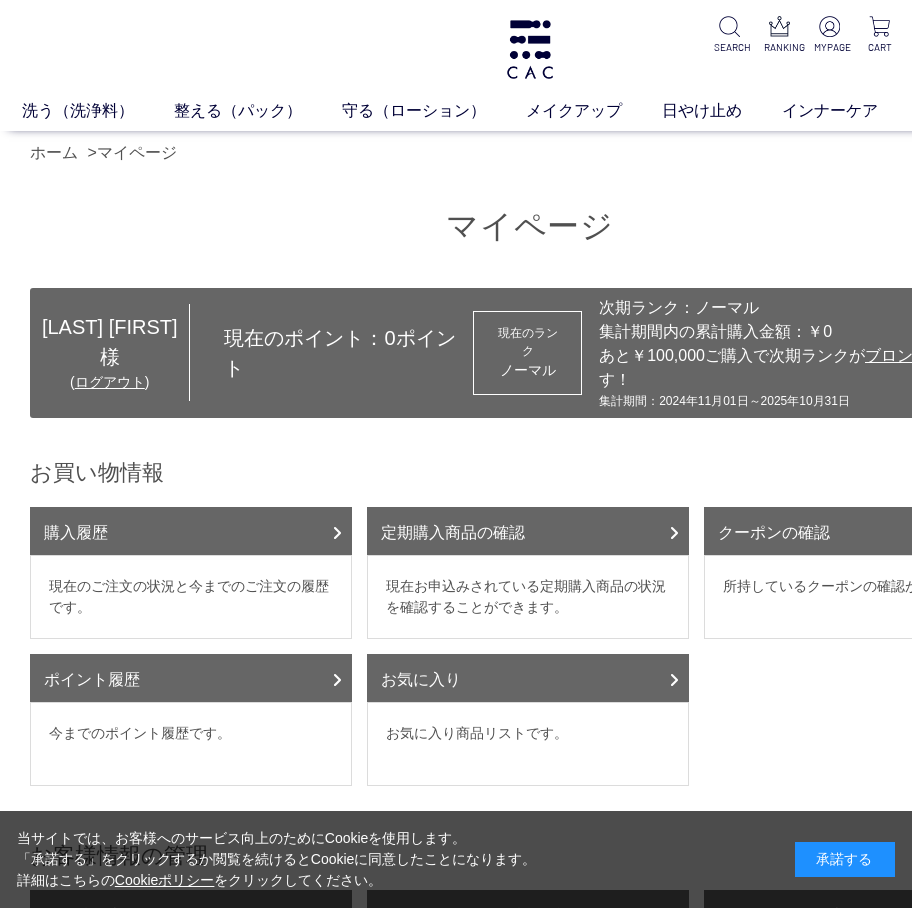 drag, startPoint x: 324, startPoint y: 198, endPoint x: 373, endPoint y: 169, distance: 56.938564 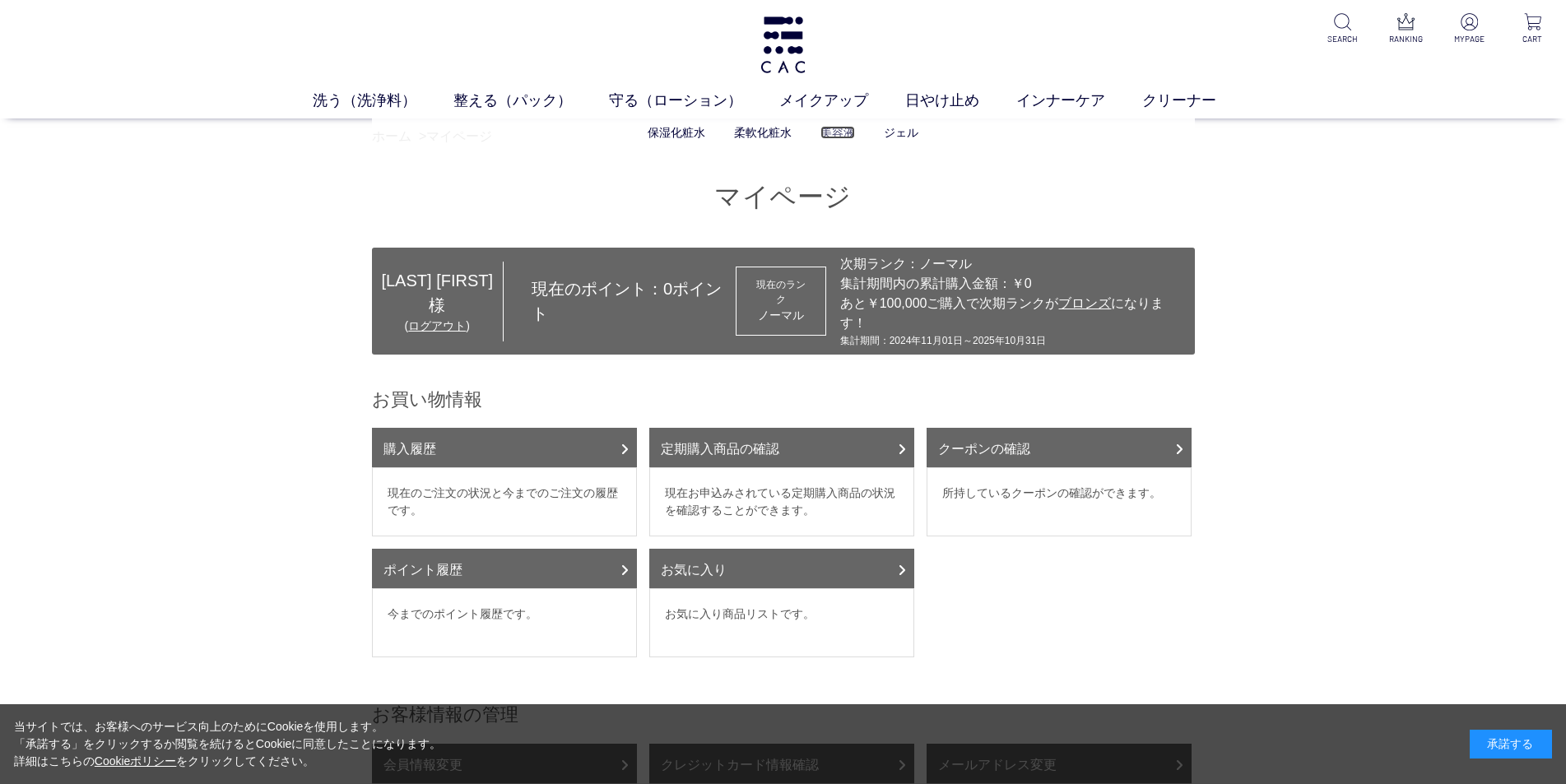 click on "美容液" at bounding box center (838, 132) 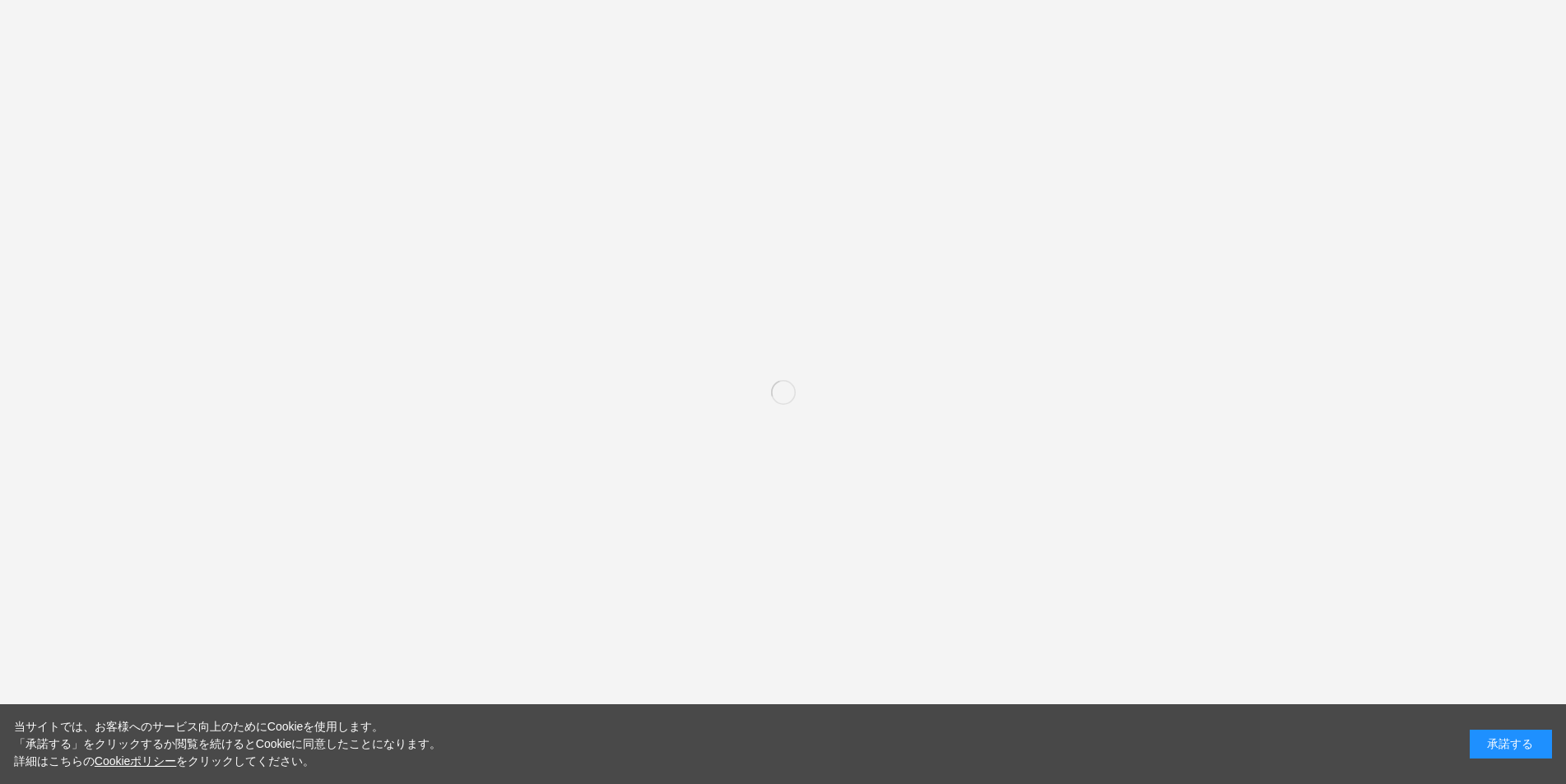 scroll, scrollTop: 0, scrollLeft: 0, axis: both 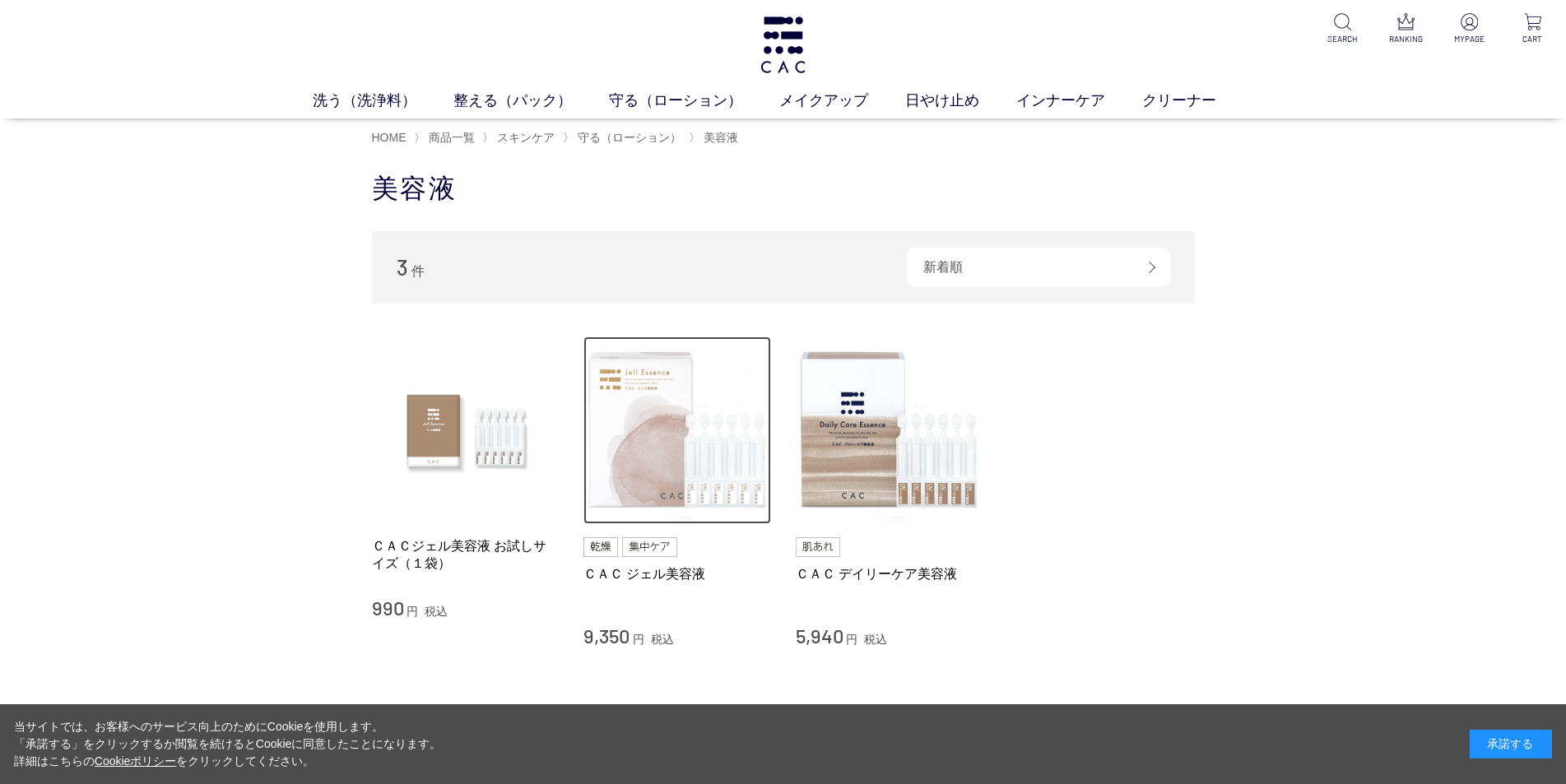 click at bounding box center (677, 430) 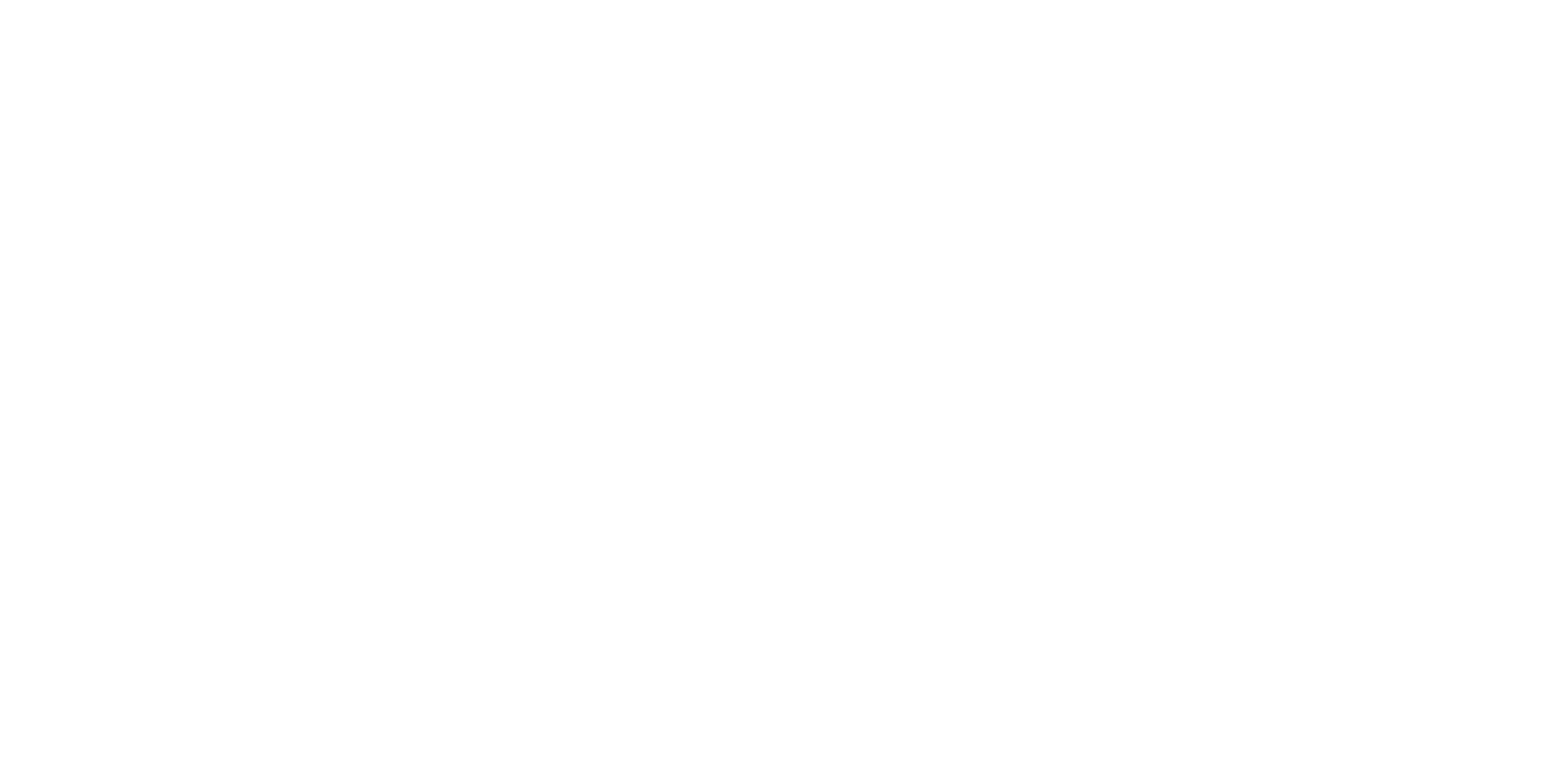 scroll, scrollTop: 0, scrollLeft: 0, axis: both 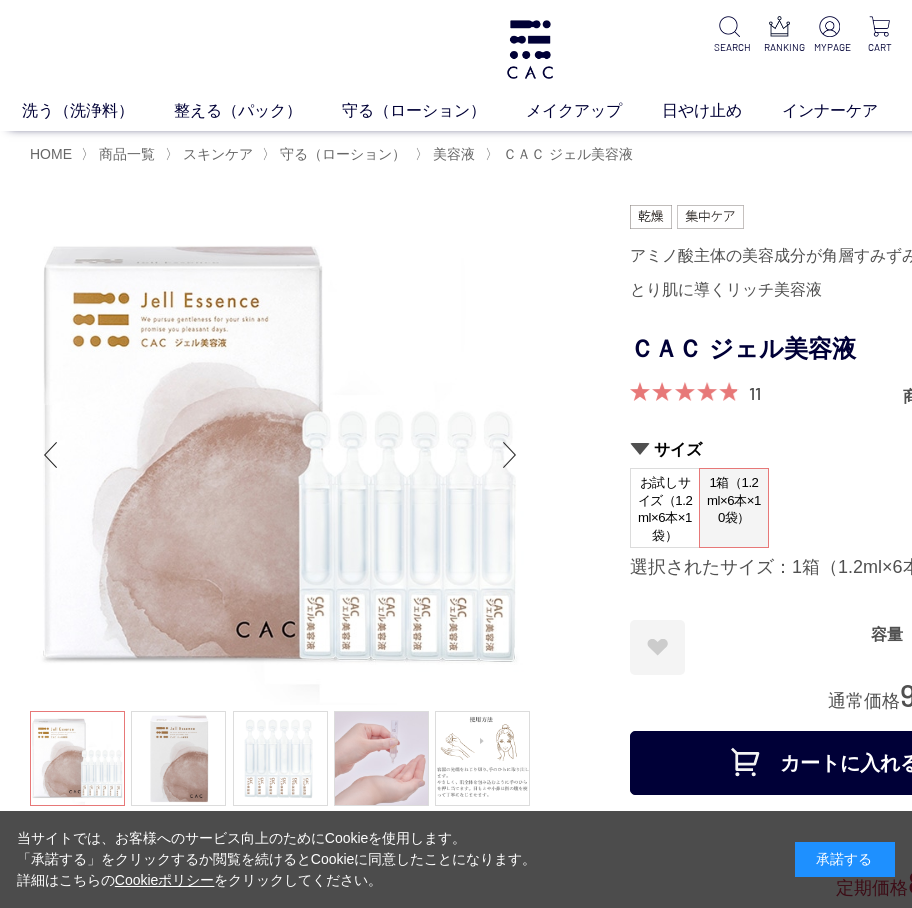 click at bounding box center [330, 750] 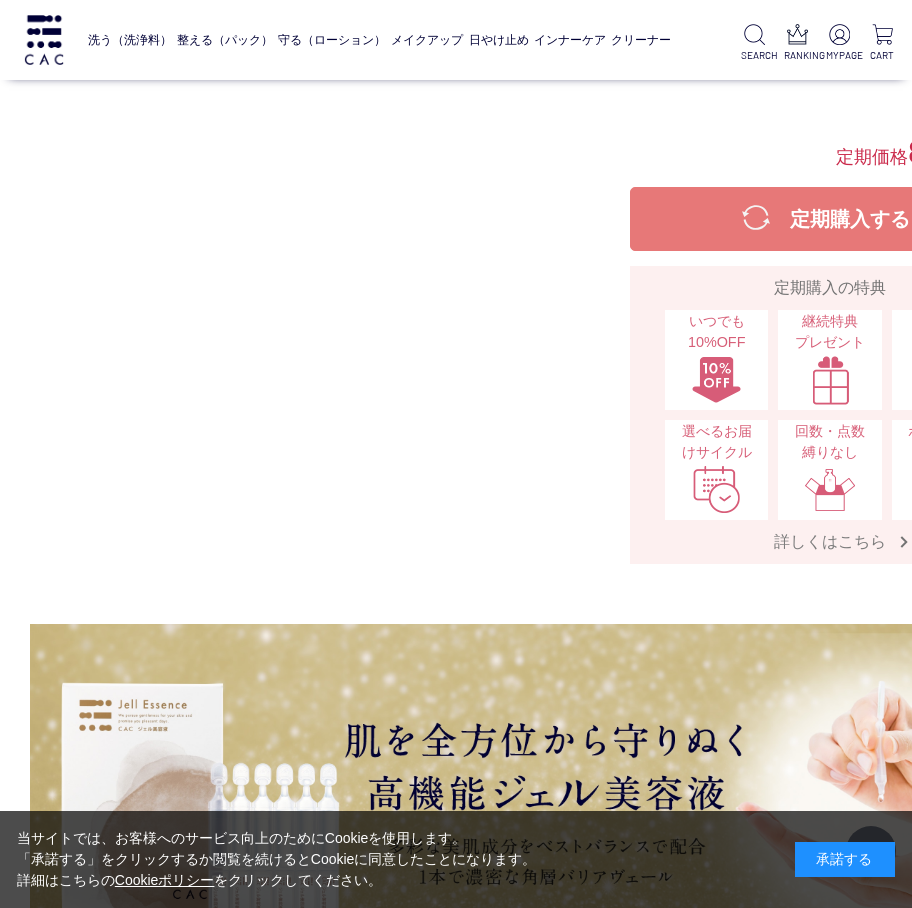 scroll, scrollTop: 200, scrollLeft: 0, axis: vertical 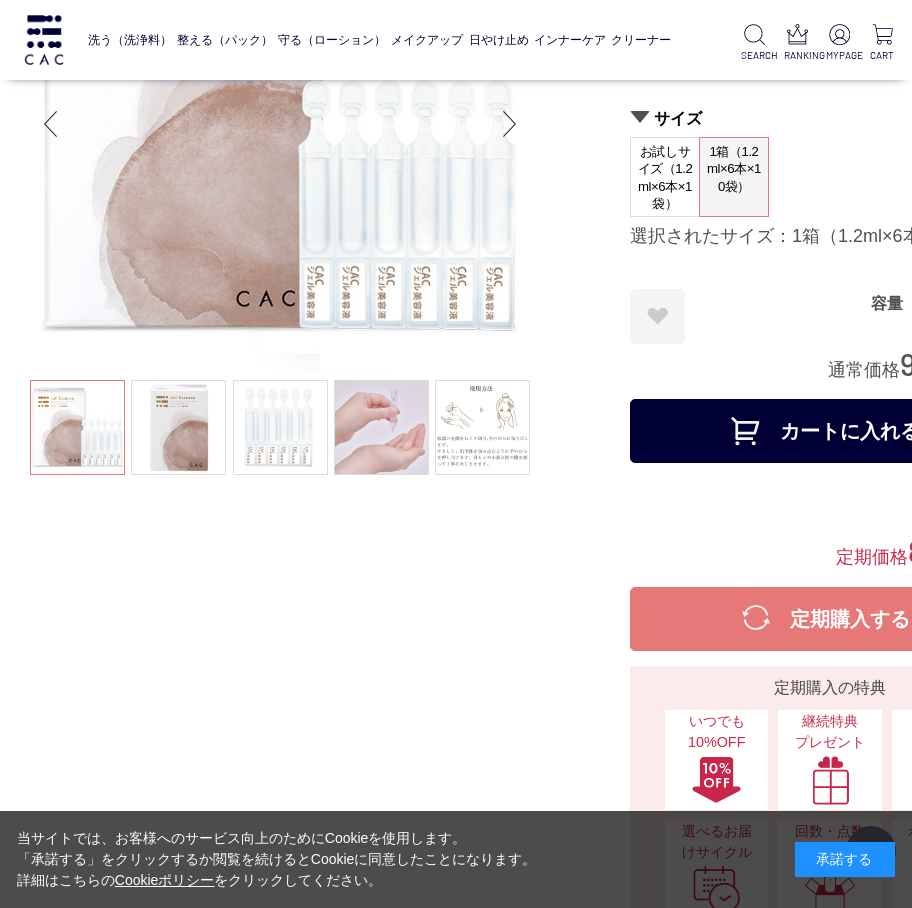 click on "カートに入れる" at bounding box center [830, 431] 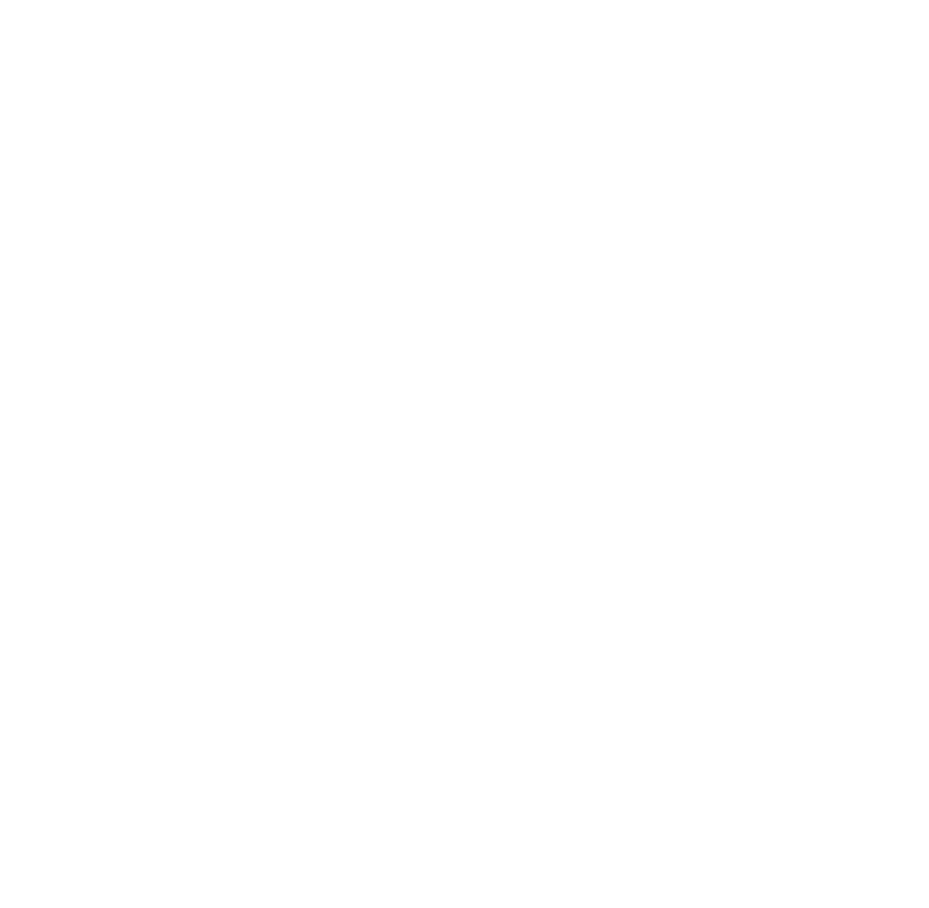 scroll, scrollTop: 0, scrollLeft: 0, axis: both 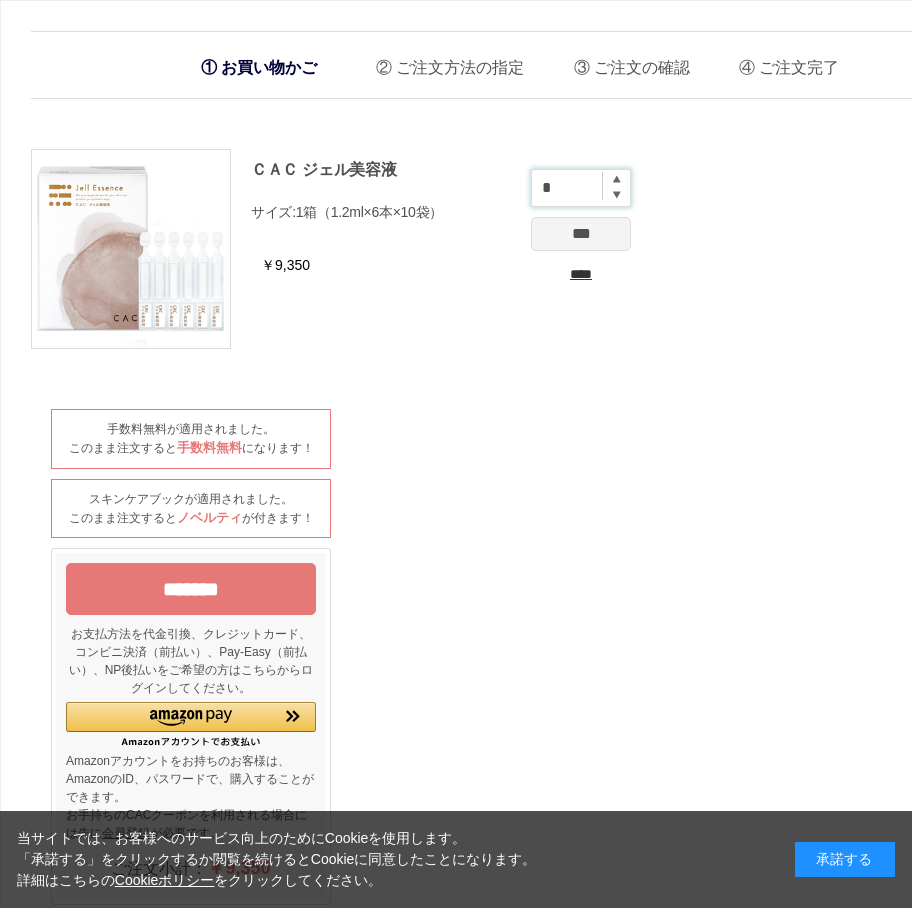 click on "*" at bounding box center [581, 188] 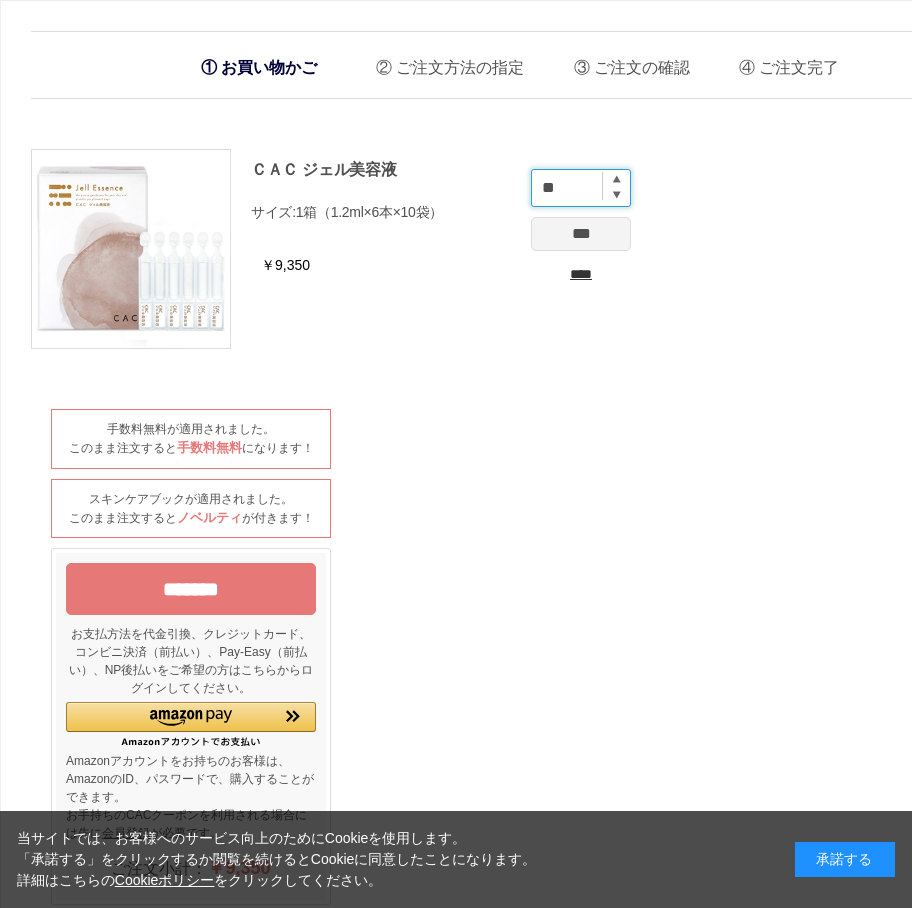 type on "**" 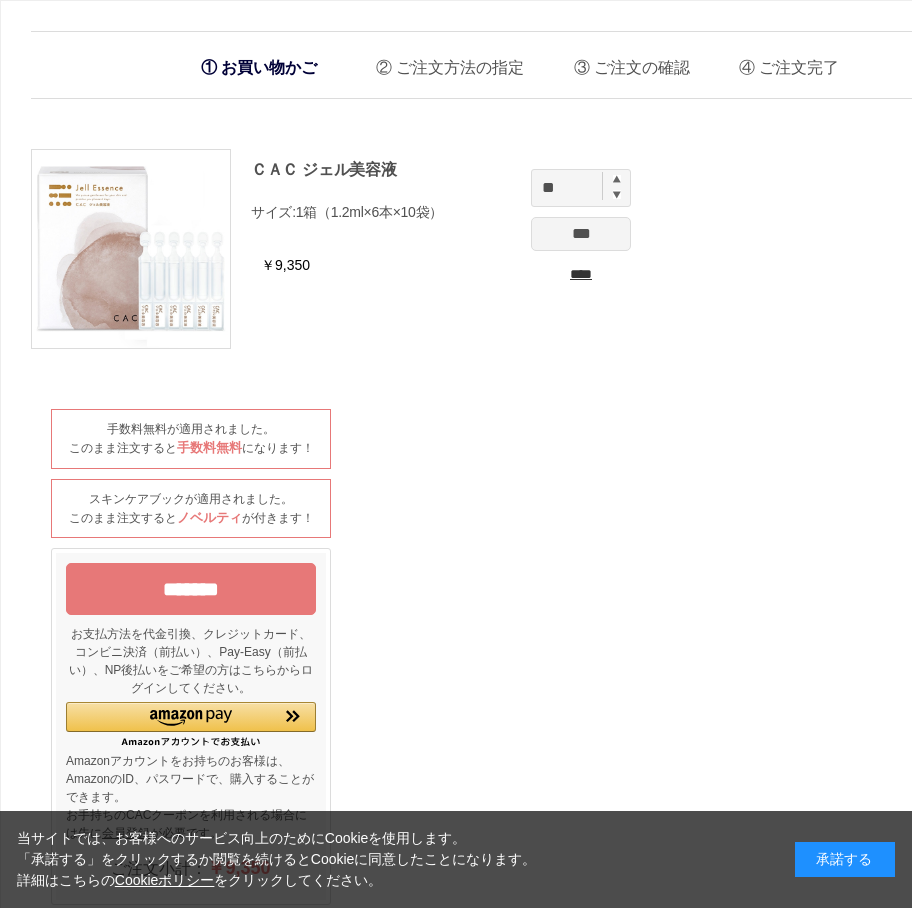 click on "***" at bounding box center [581, 234] 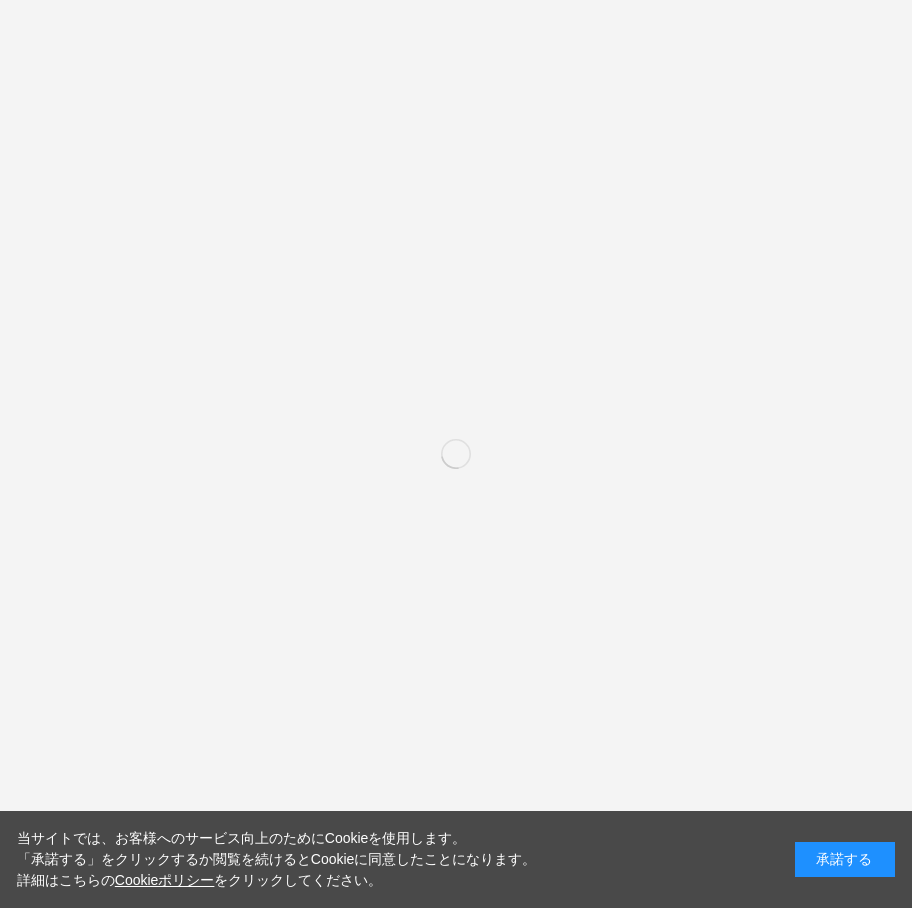 scroll, scrollTop: 0, scrollLeft: 0, axis: both 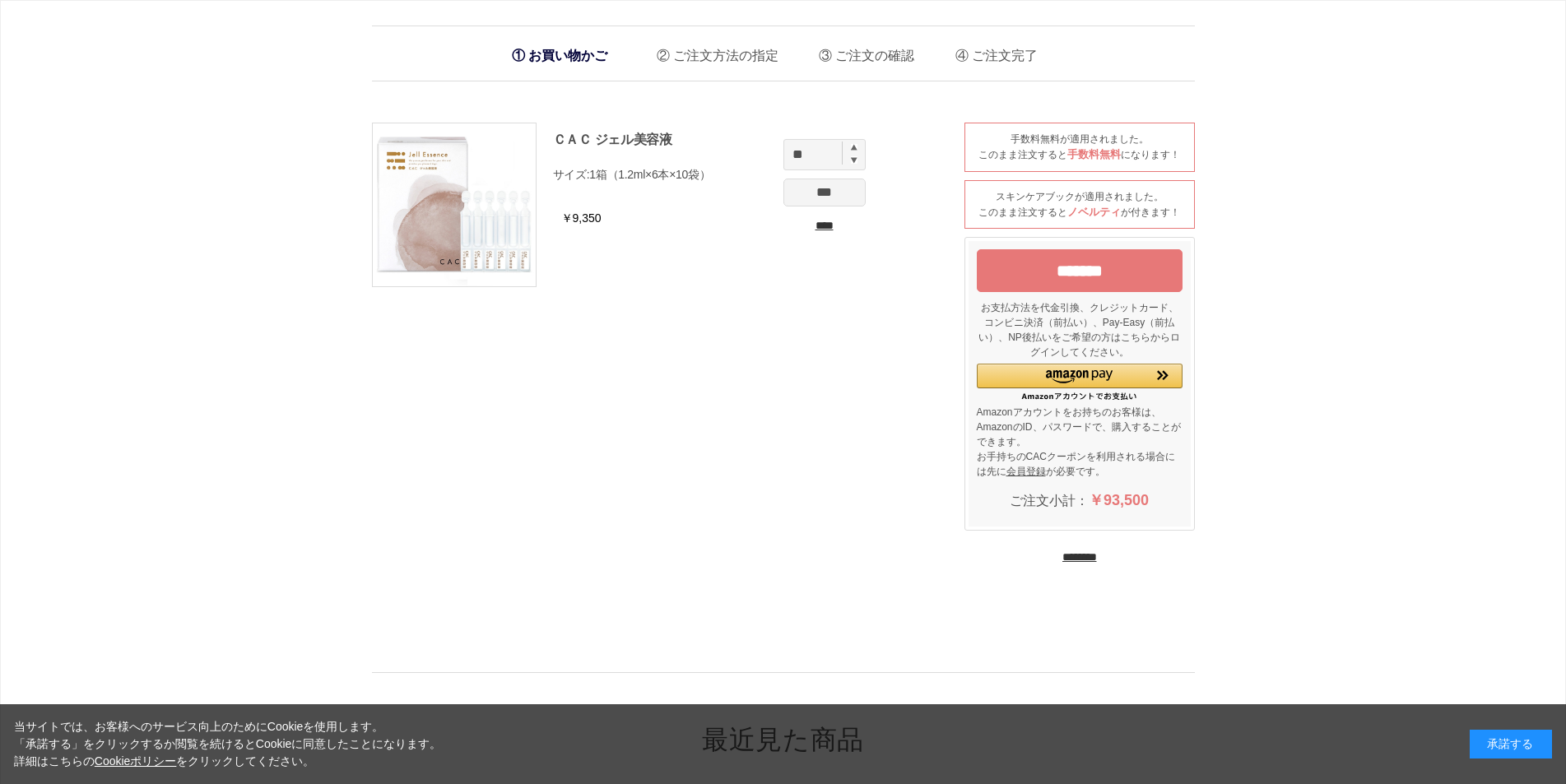 click on "*******" at bounding box center (1080, 271) 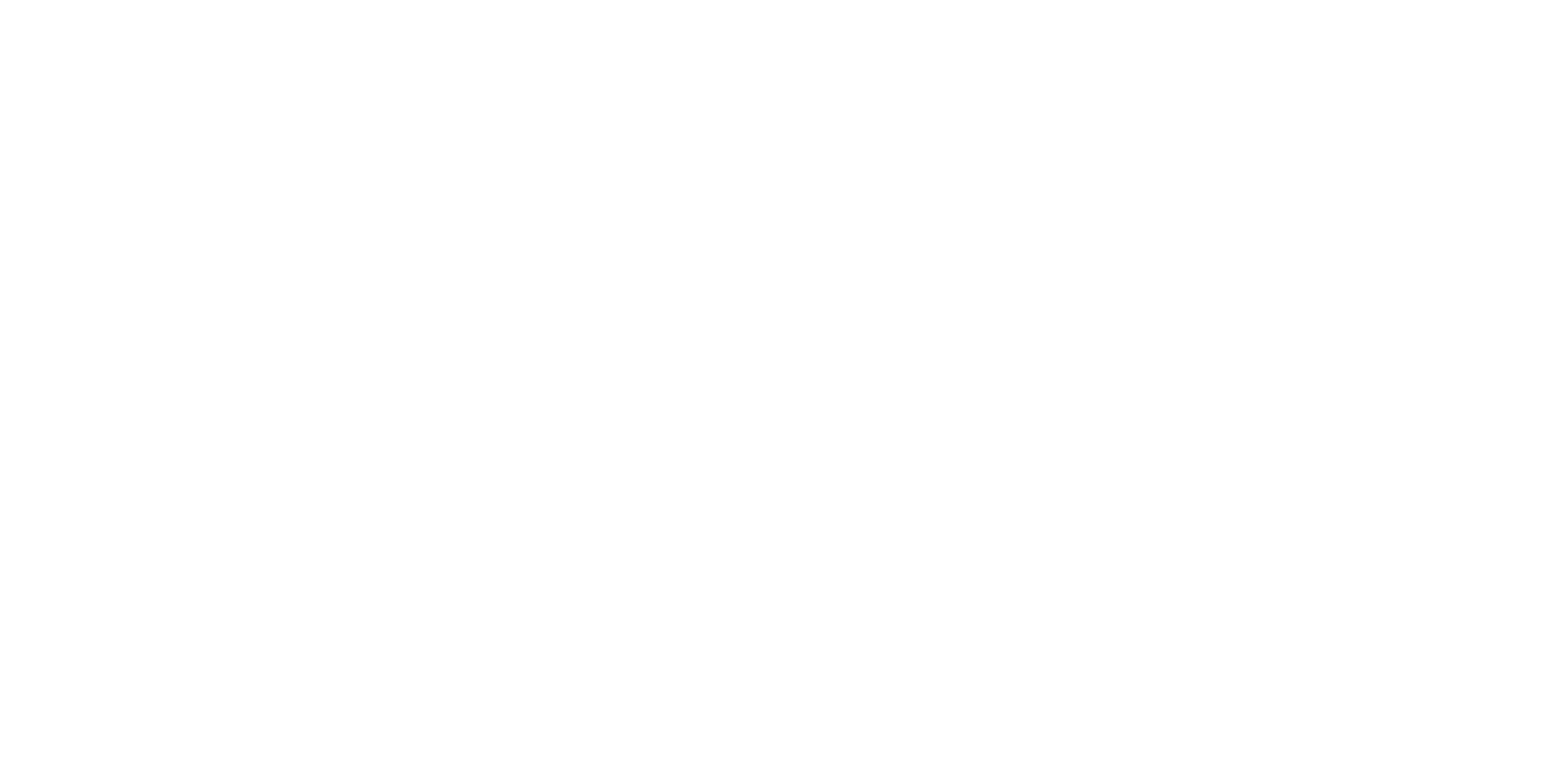 scroll, scrollTop: 0, scrollLeft: 0, axis: both 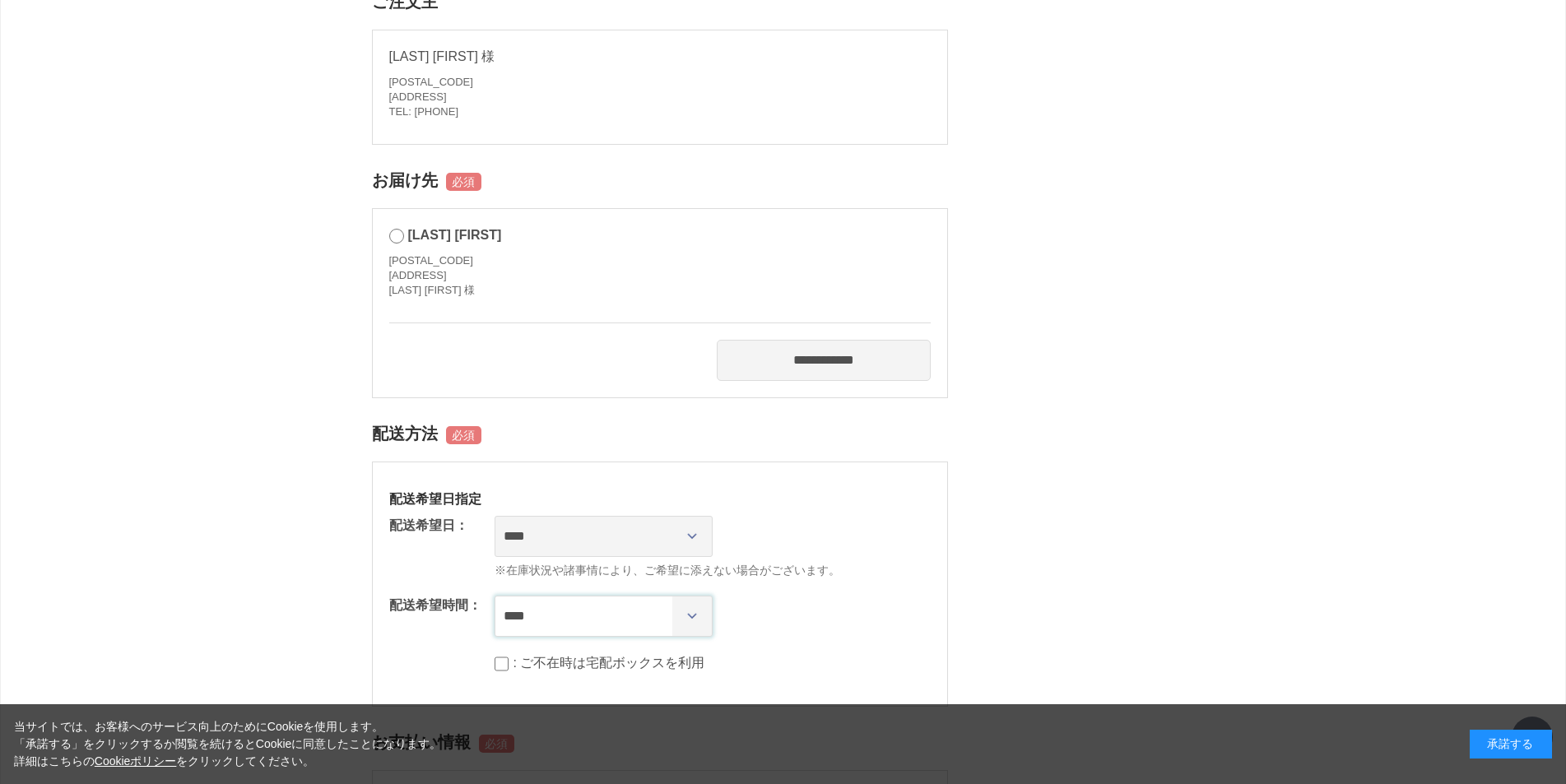 click on "**** *** ****** ****** ****** ******" at bounding box center [603, 616] 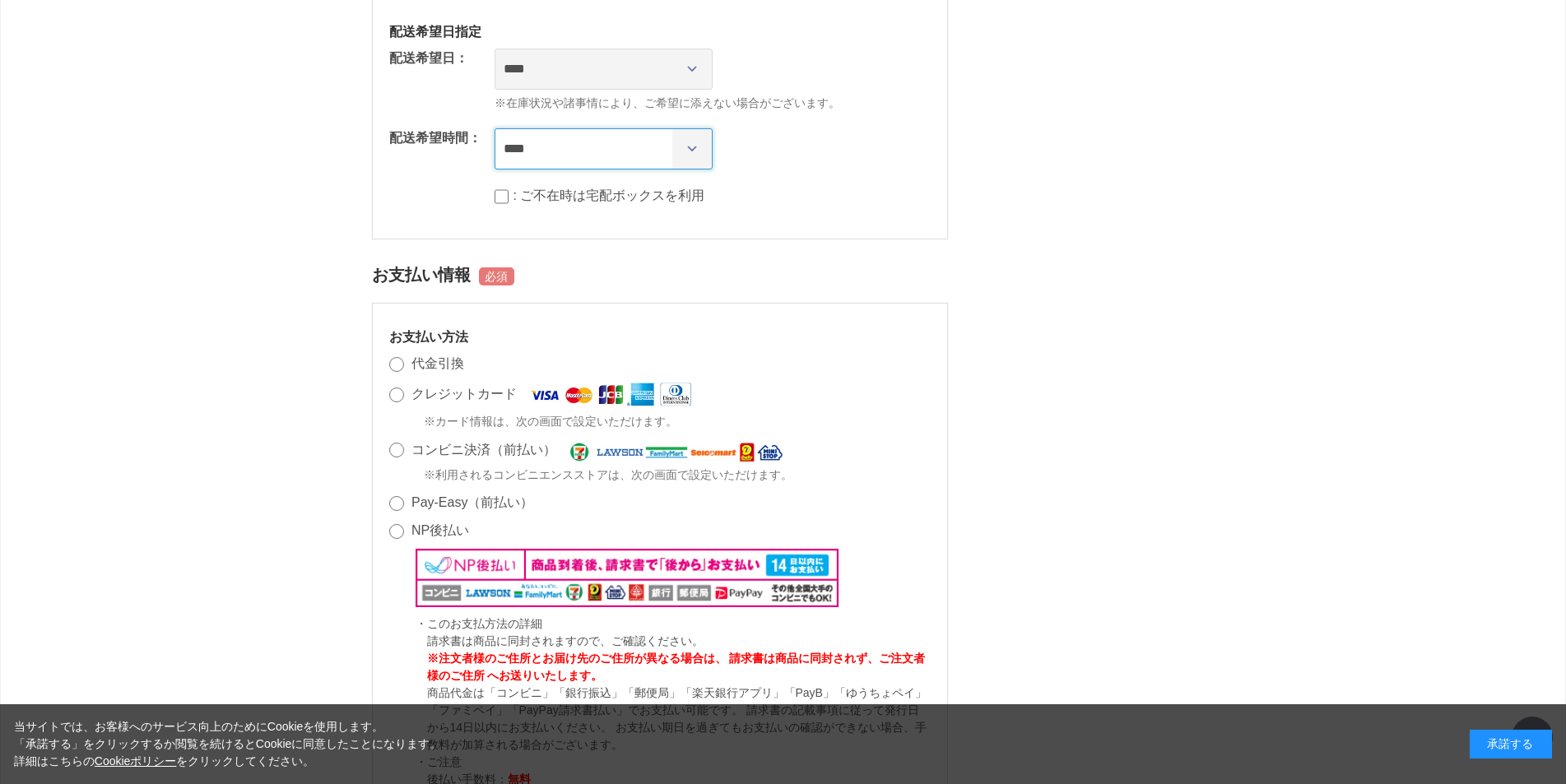 scroll, scrollTop: 987, scrollLeft: 0, axis: vertical 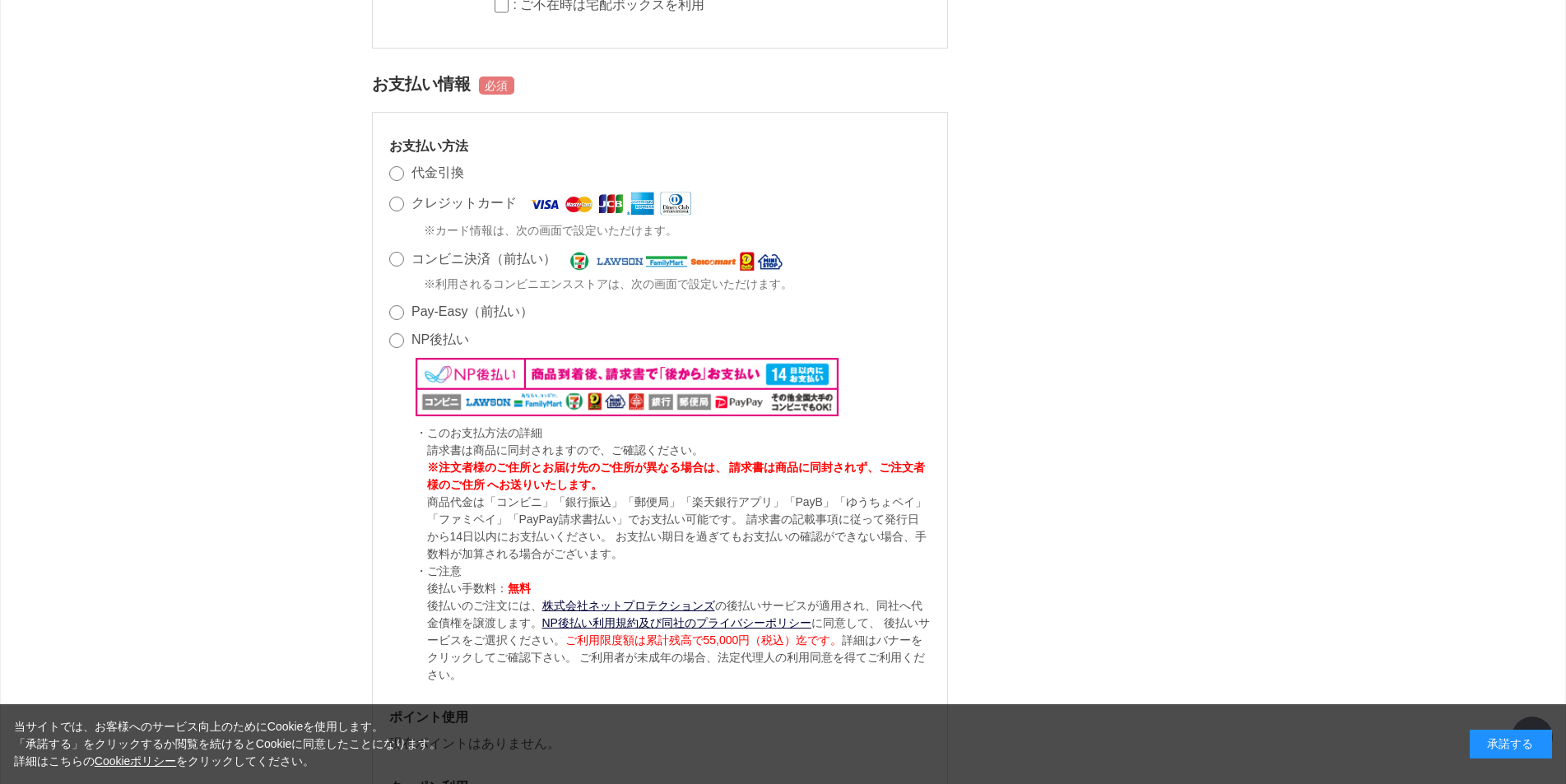 click on "クレジットカード" at bounding box center (464, 202) 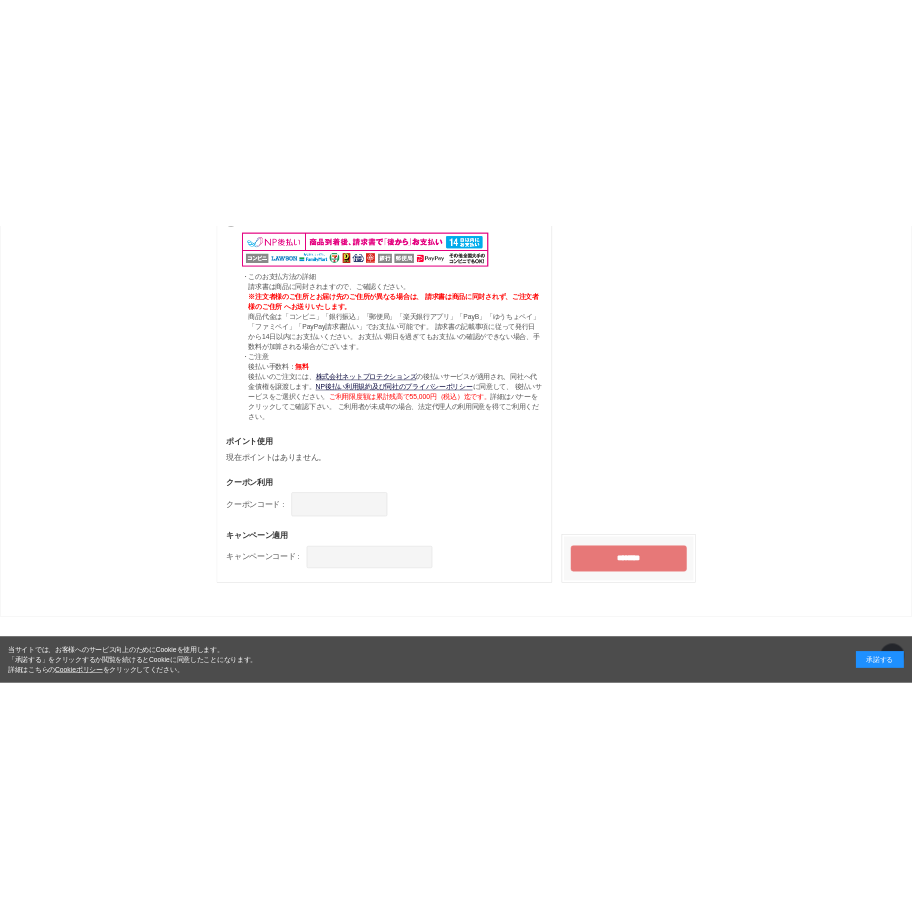 scroll, scrollTop: 1677, scrollLeft: 0, axis: vertical 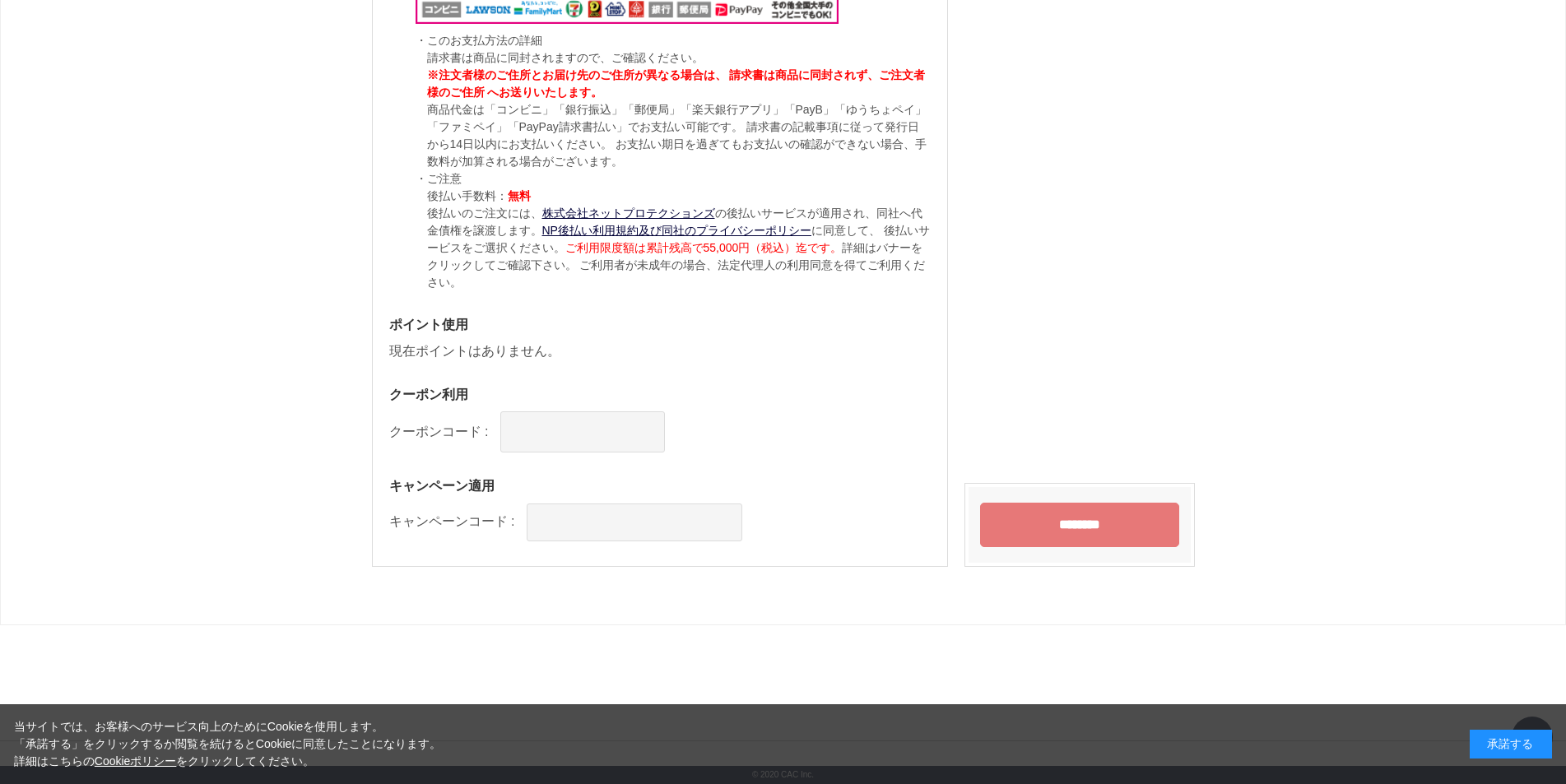 click on "********" at bounding box center [1080, 525] 